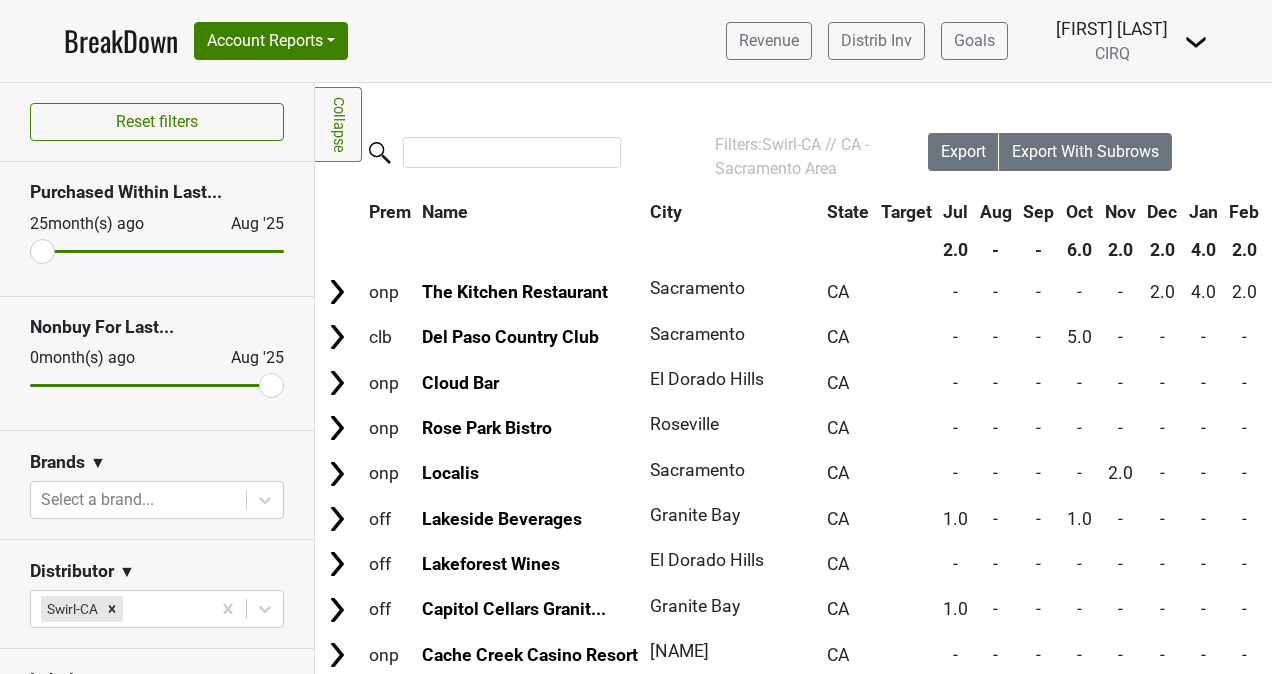 scroll, scrollTop: 0, scrollLeft: 0, axis: both 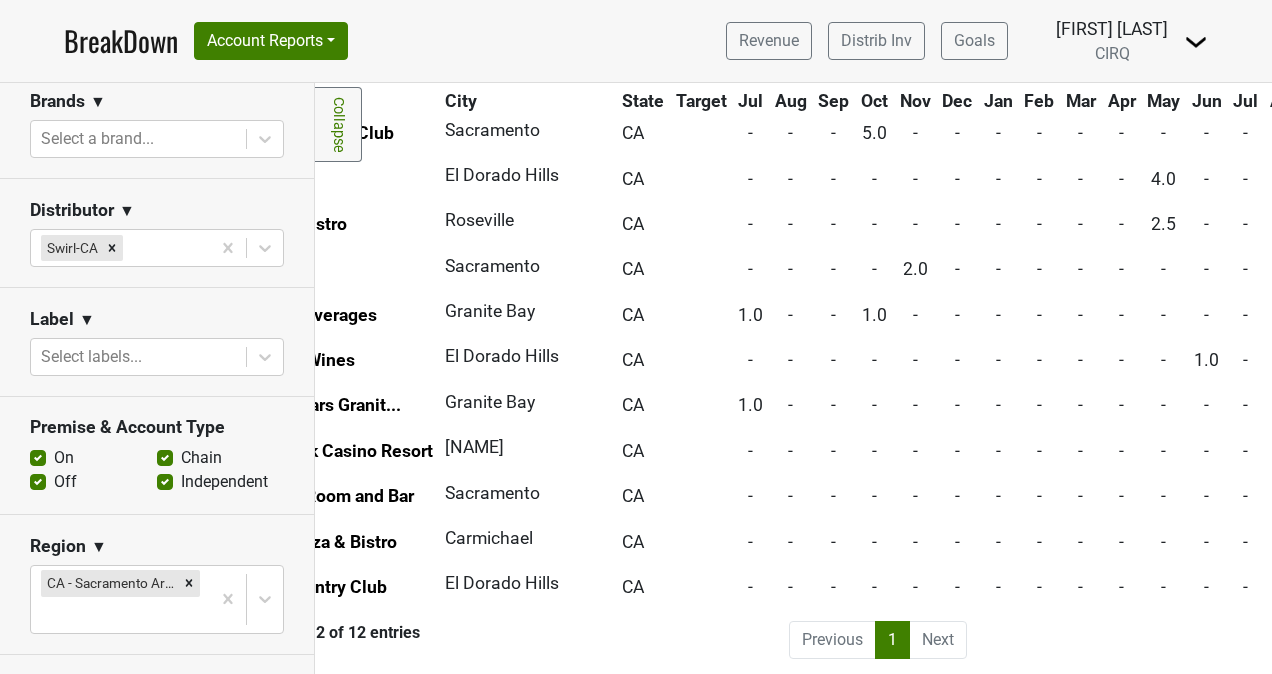 click on "BreakDown" at bounding box center [121, 41] 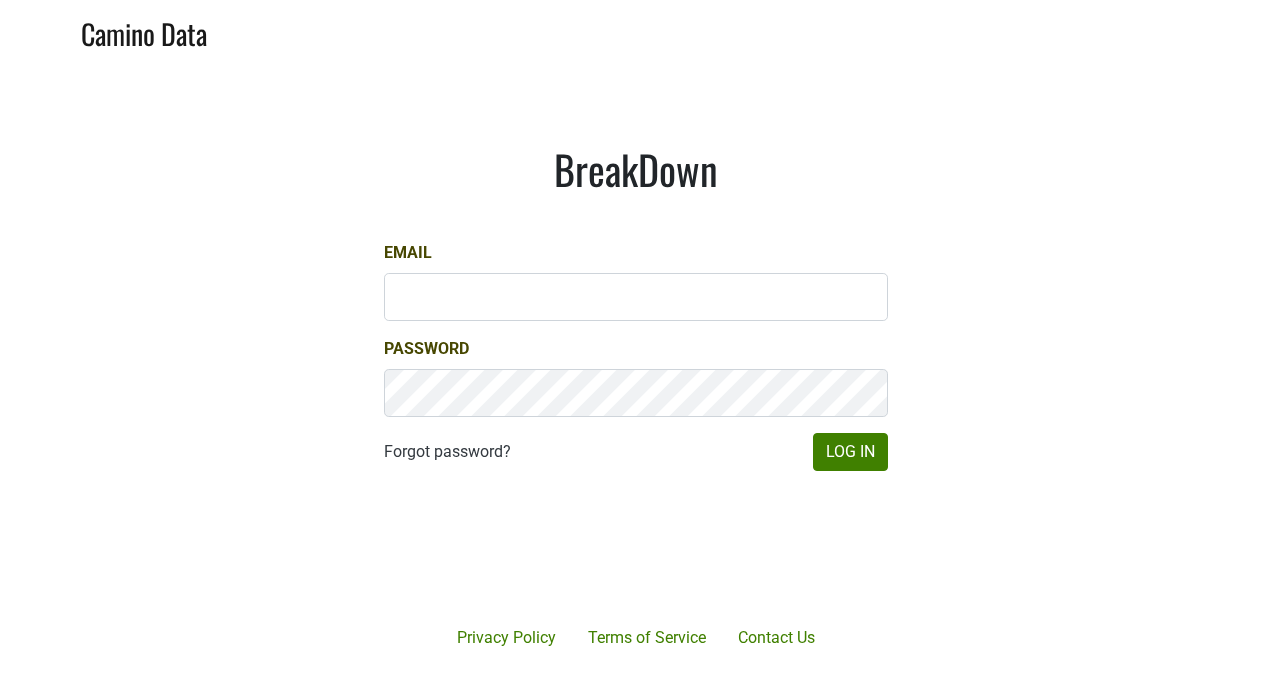 scroll, scrollTop: 0, scrollLeft: 0, axis: both 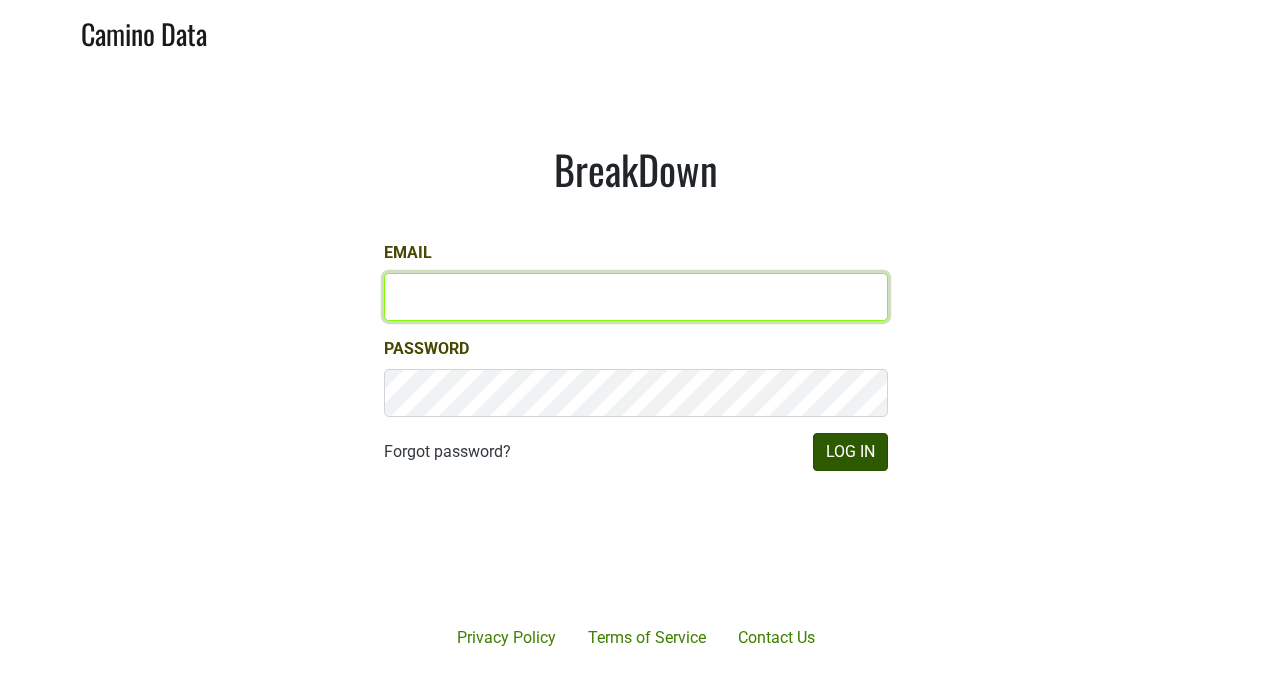 type on "kristi.sanders@brownefamilywines.com" 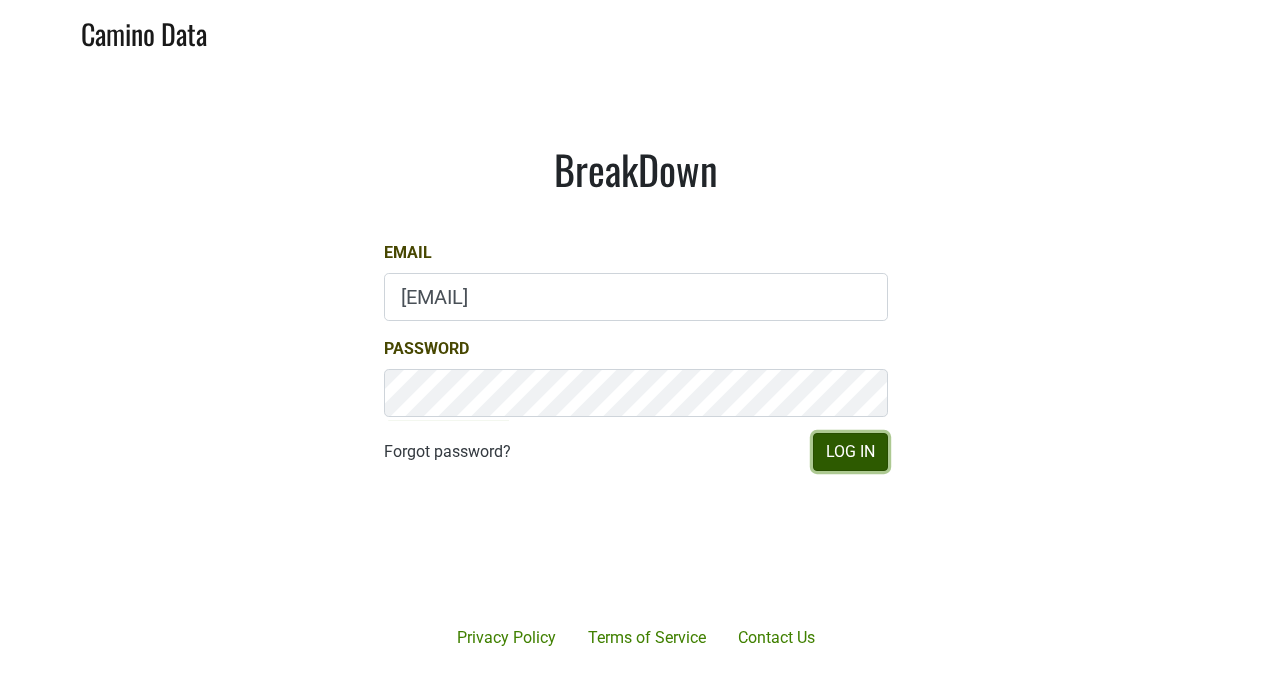 click on "Log In" at bounding box center [850, 452] 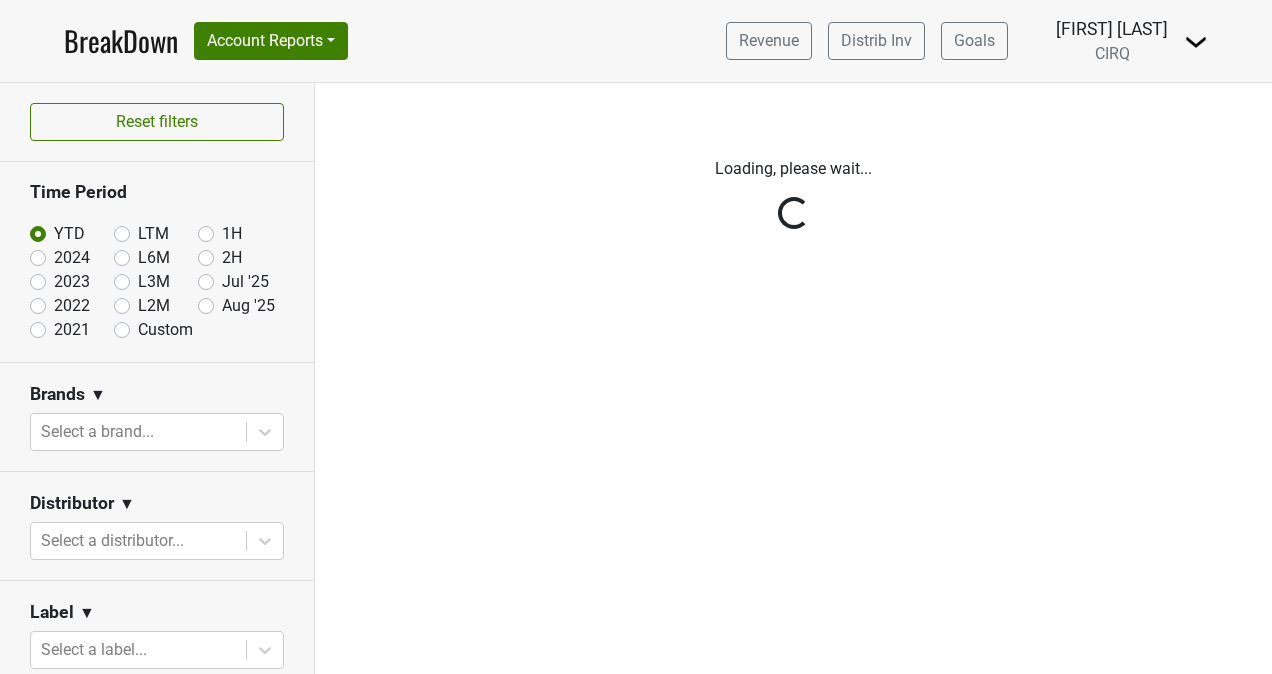scroll, scrollTop: 0, scrollLeft: 0, axis: both 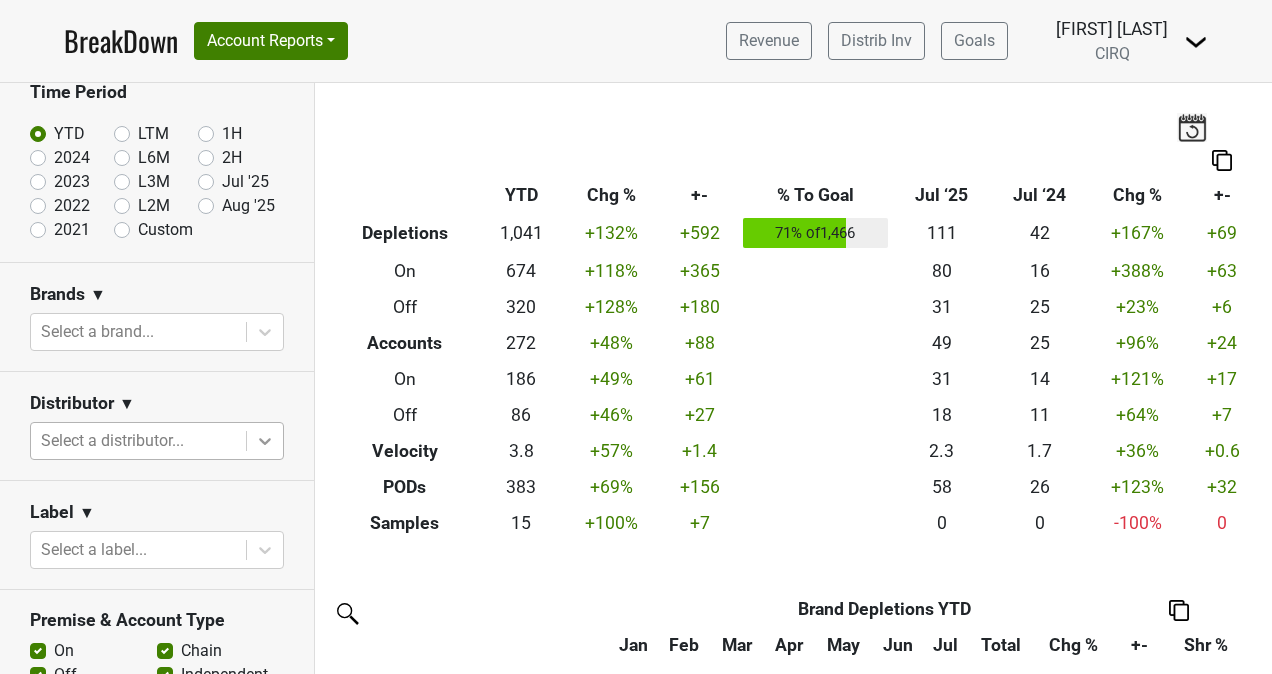 click 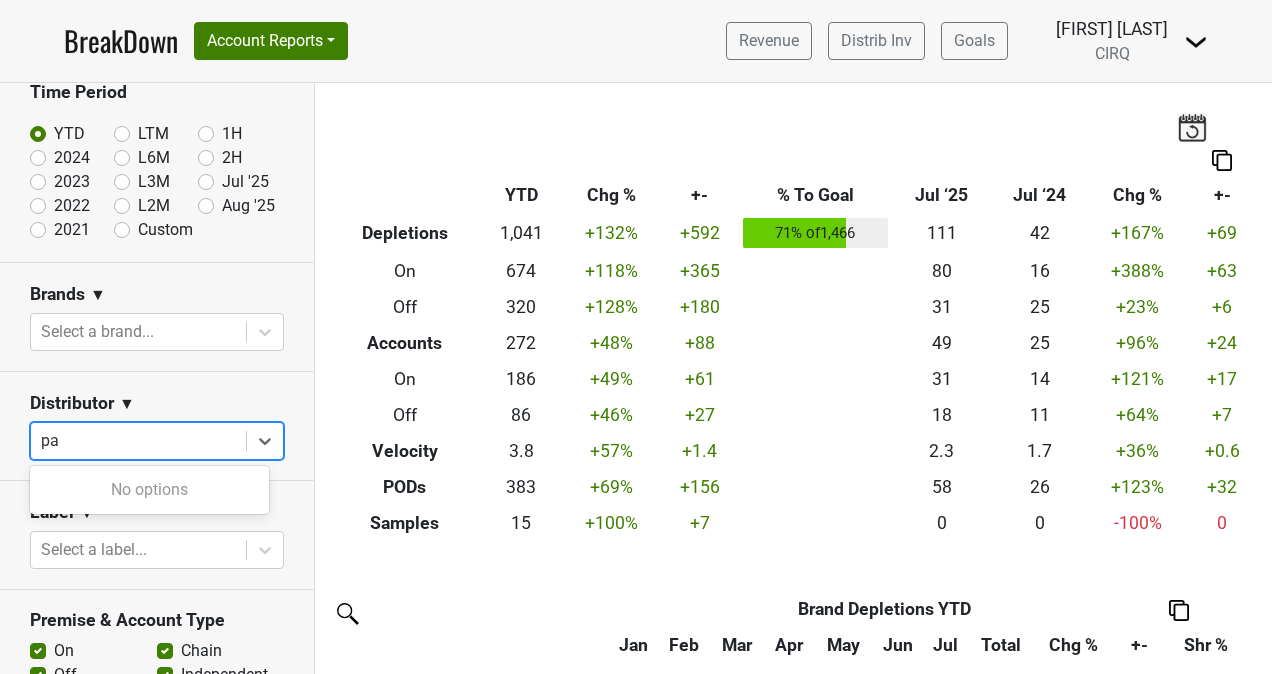 type on "p" 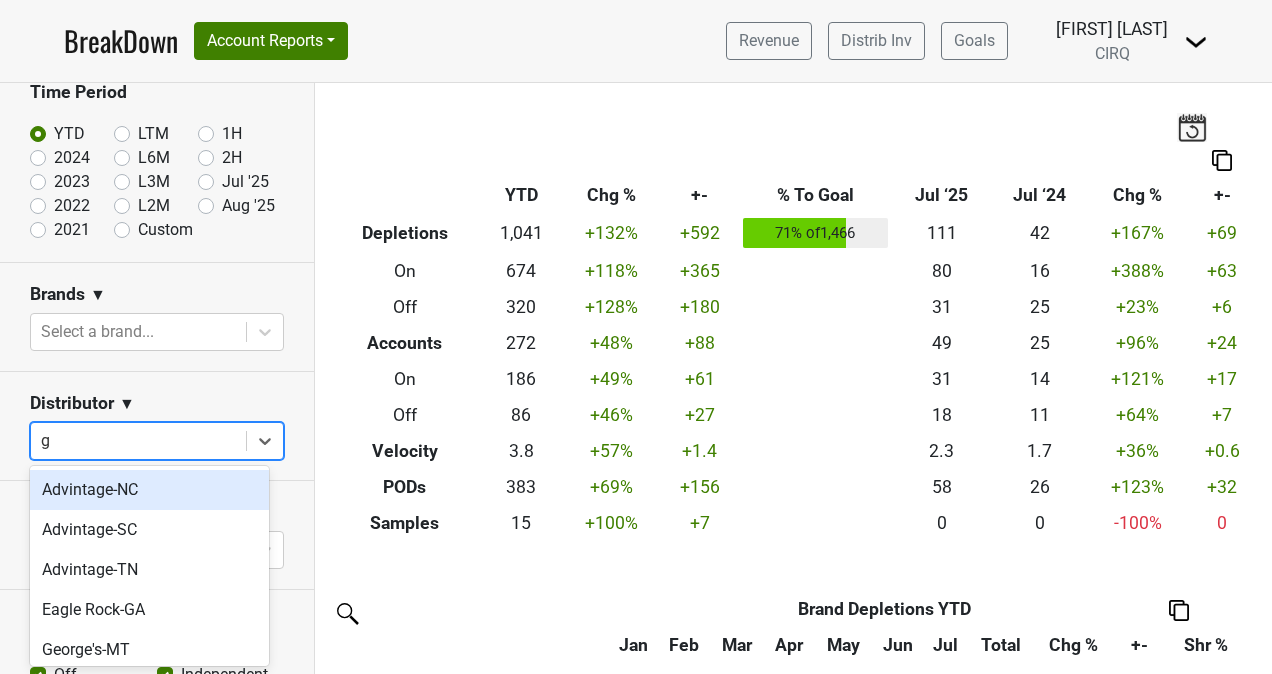 type on "ge" 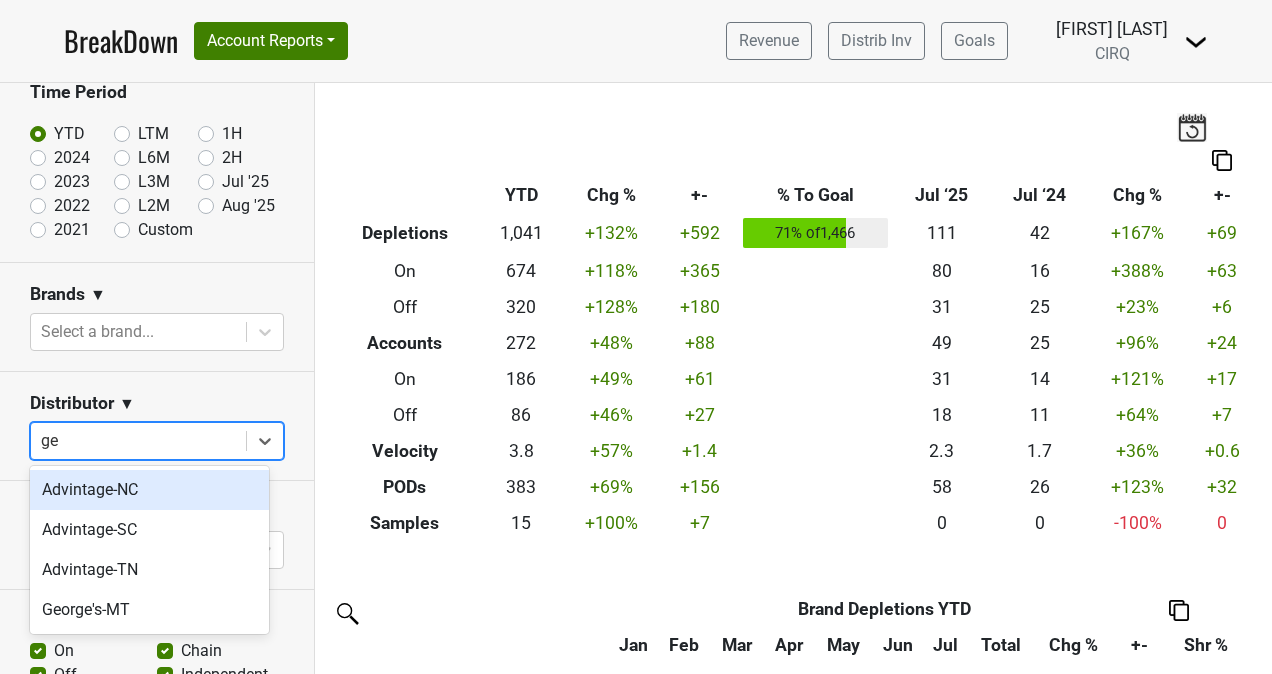 click on "Advintage-NC" at bounding box center (149, 490) 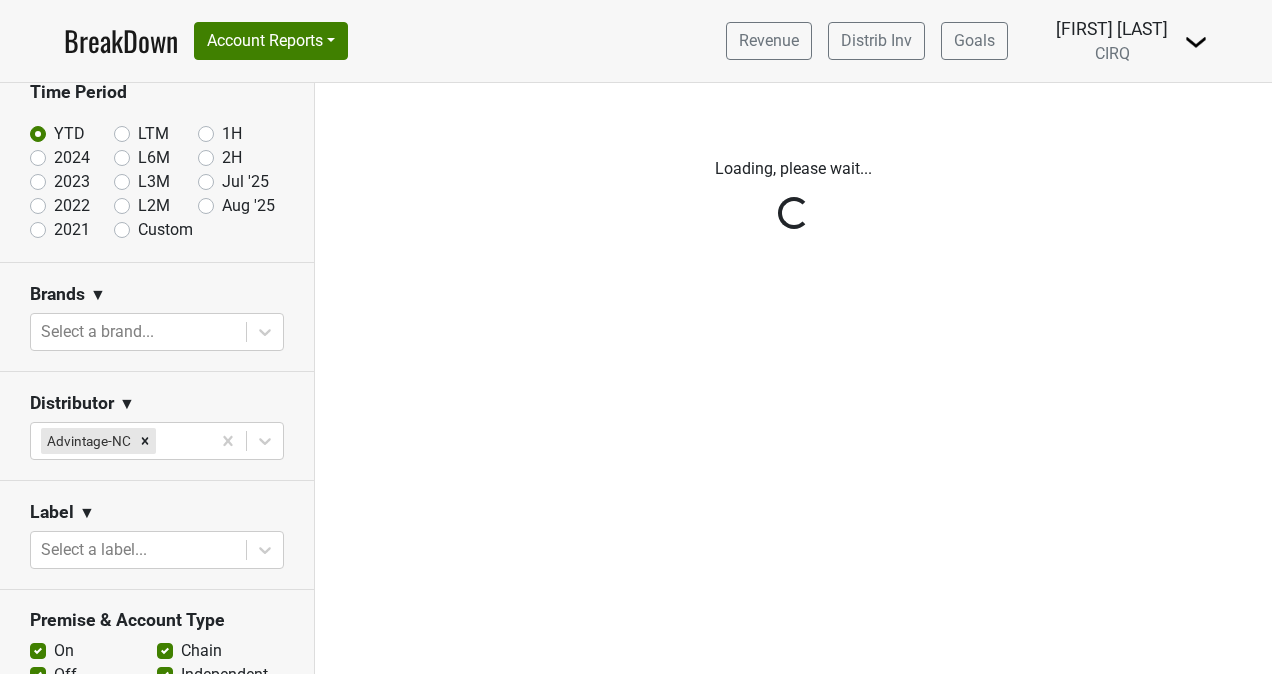 click on "Label ▼ Select a label..." at bounding box center (157, 535) 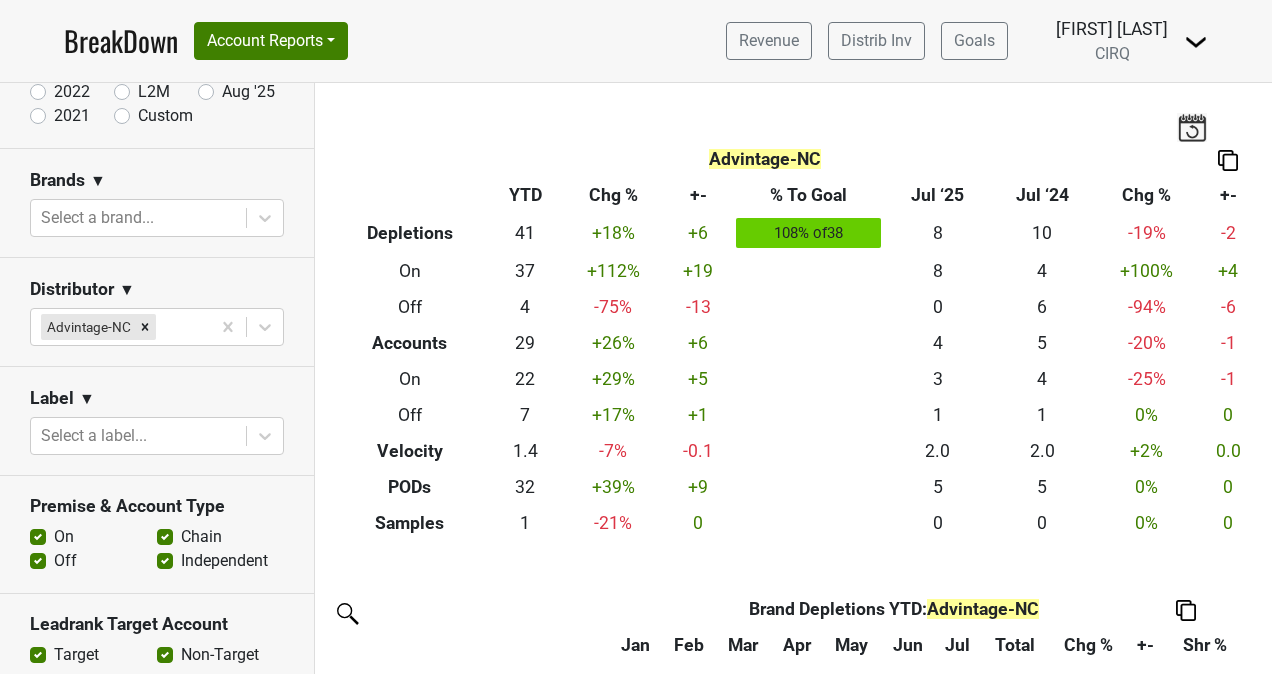 scroll, scrollTop: 0, scrollLeft: 0, axis: both 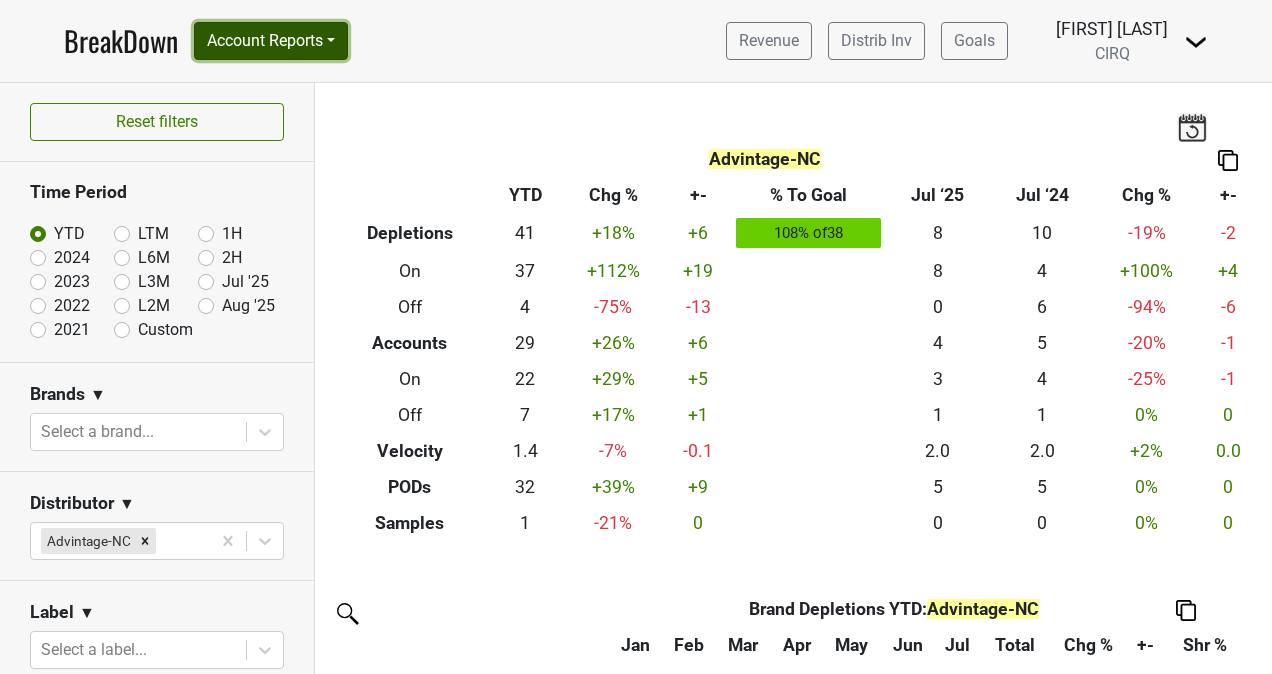 click on "Account Reports" at bounding box center (271, 41) 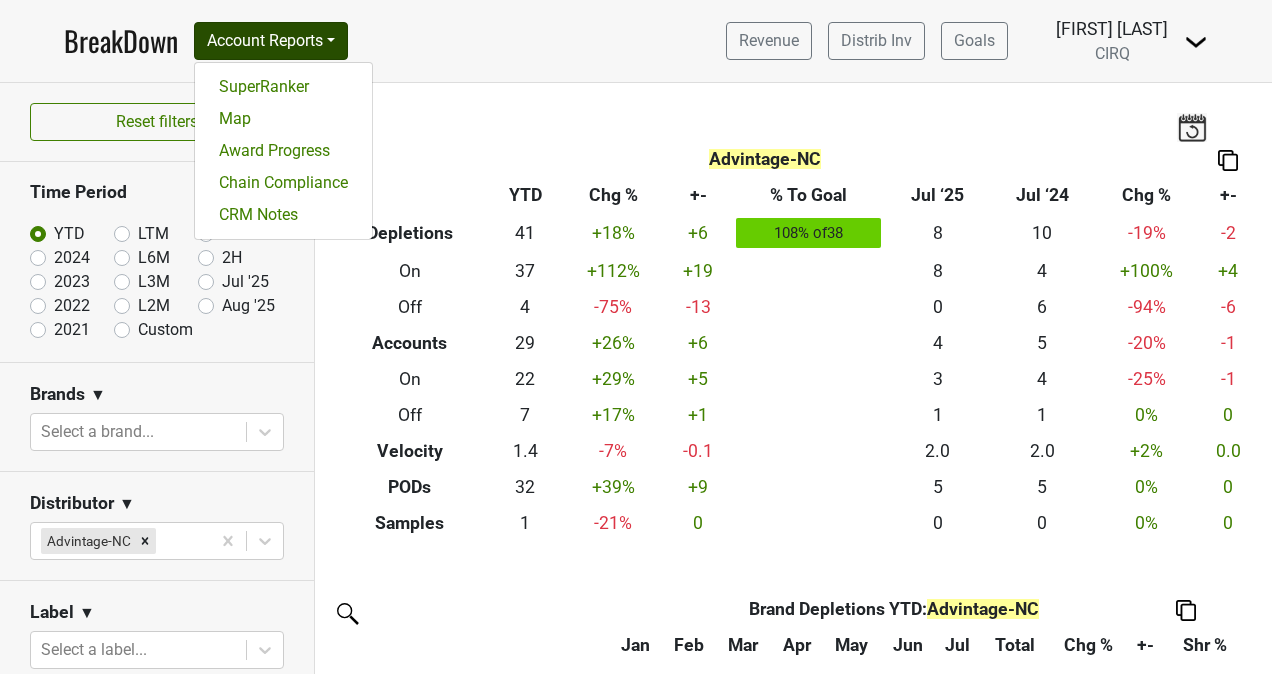 click on "BreakDown
Account Reports
SuperRanker
Map
Award Progress
Chain Compliance
CRM Notes
Revenue
Distrib Inv
Goals
Kristi Sanders
CIRQ" at bounding box center [636, 41] 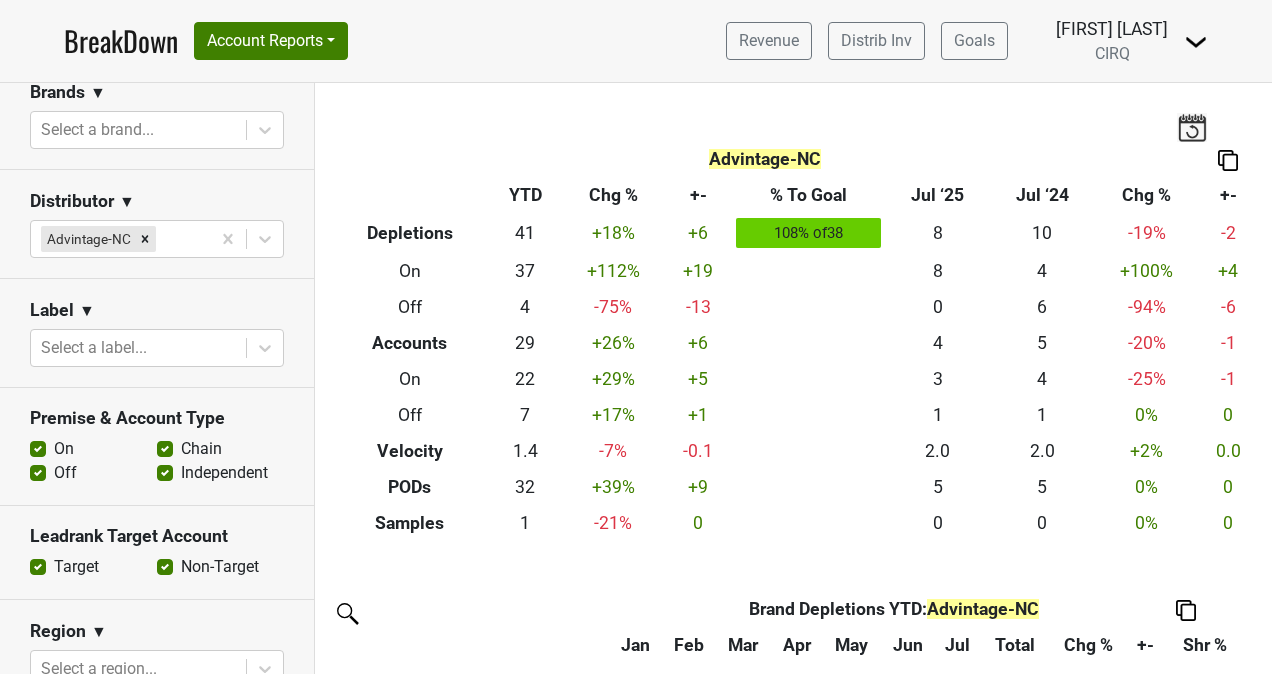 scroll, scrollTop: 0, scrollLeft: 0, axis: both 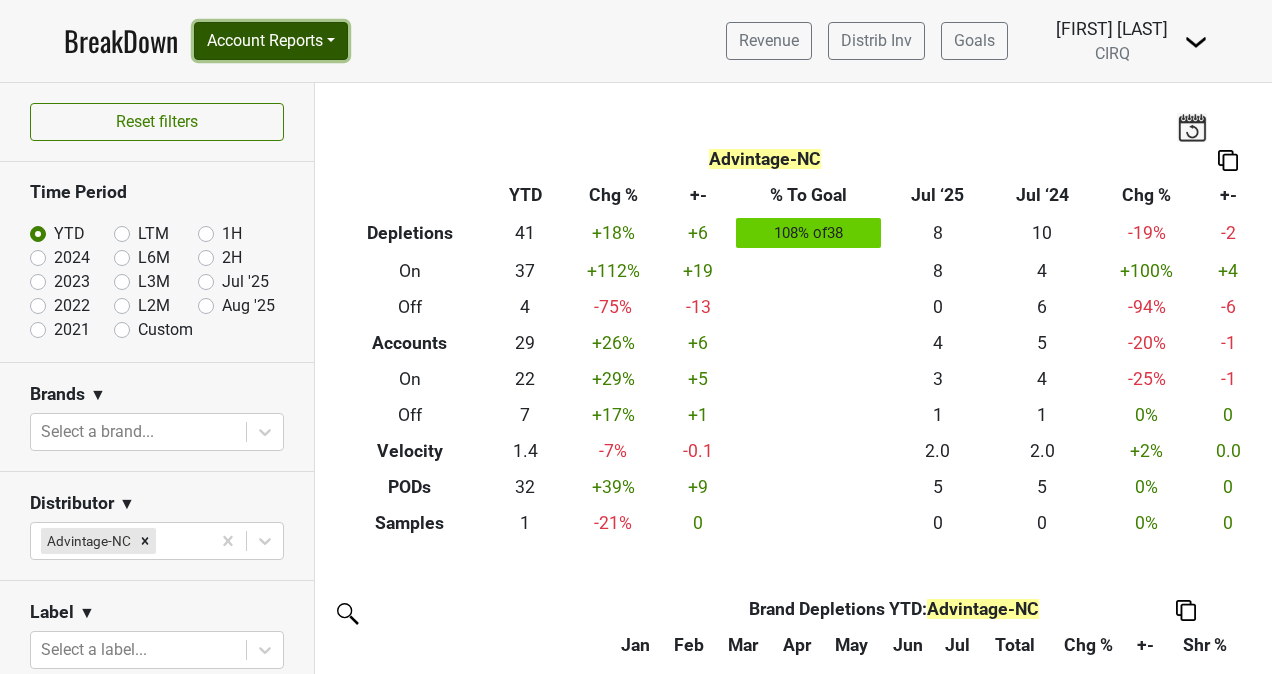 click on "Account Reports" at bounding box center [271, 41] 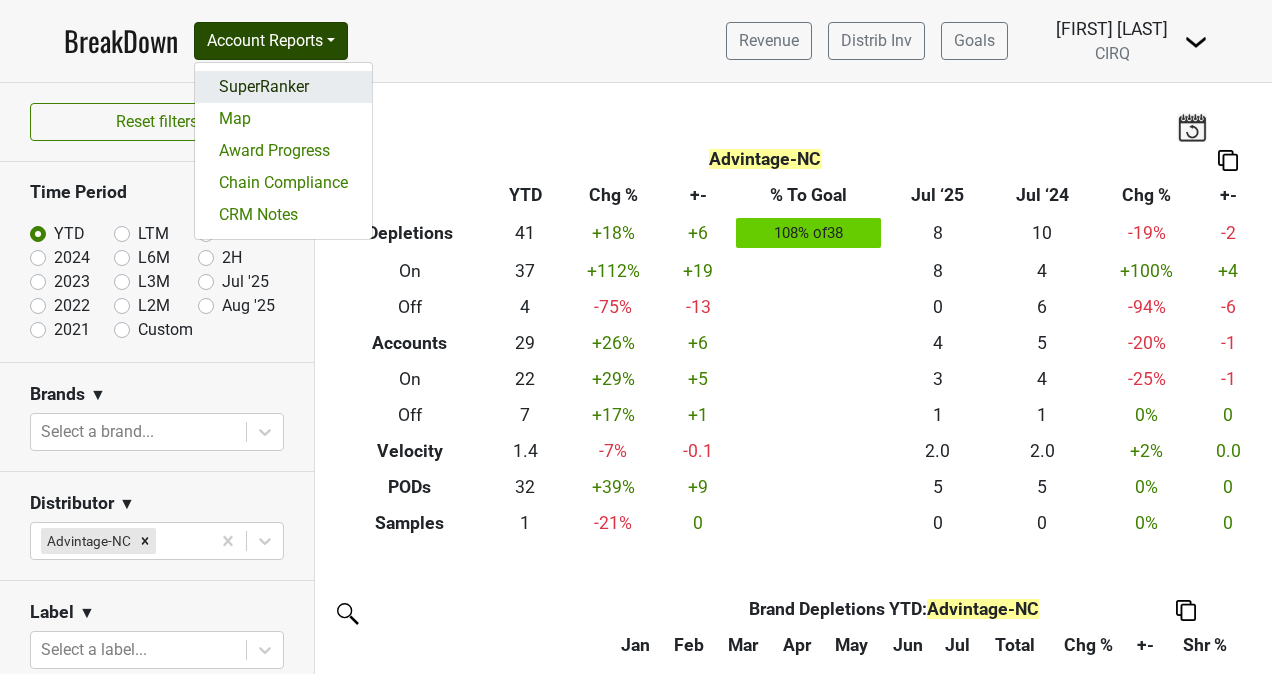 click on "SuperRanker" at bounding box center [283, 87] 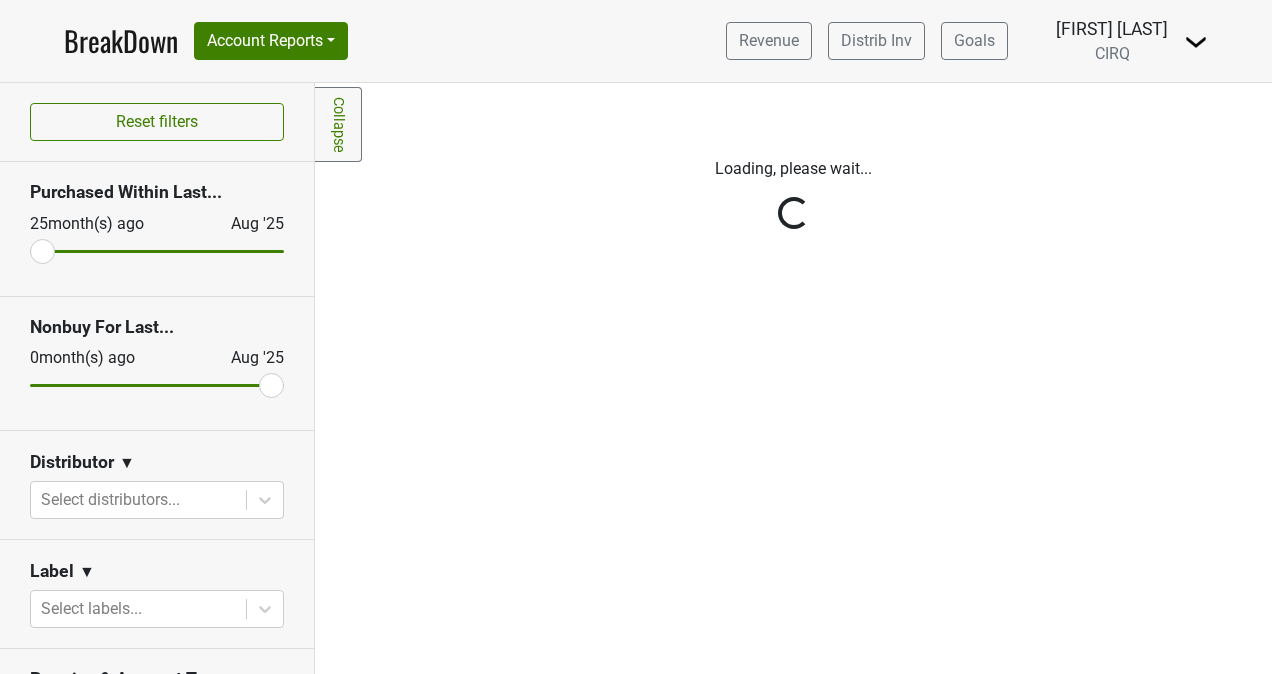 scroll, scrollTop: 0, scrollLeft: 0, axis: both 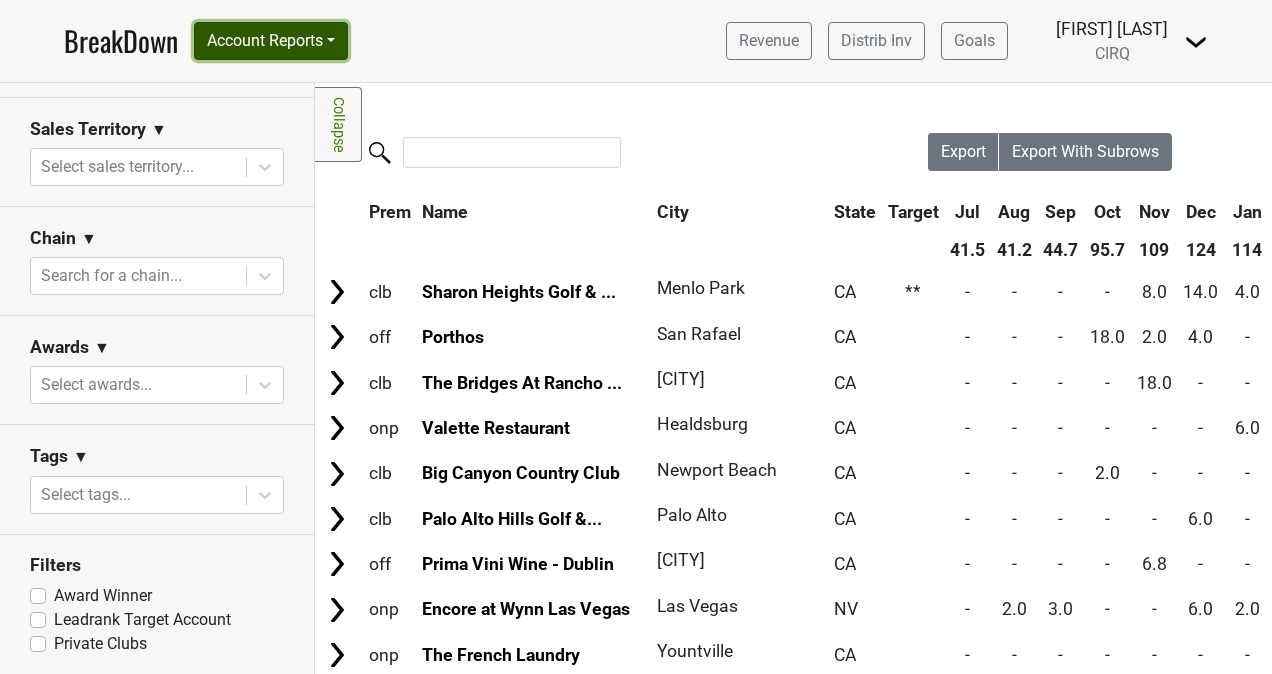 click on "Account Reports" at bounding box center [271, 41] 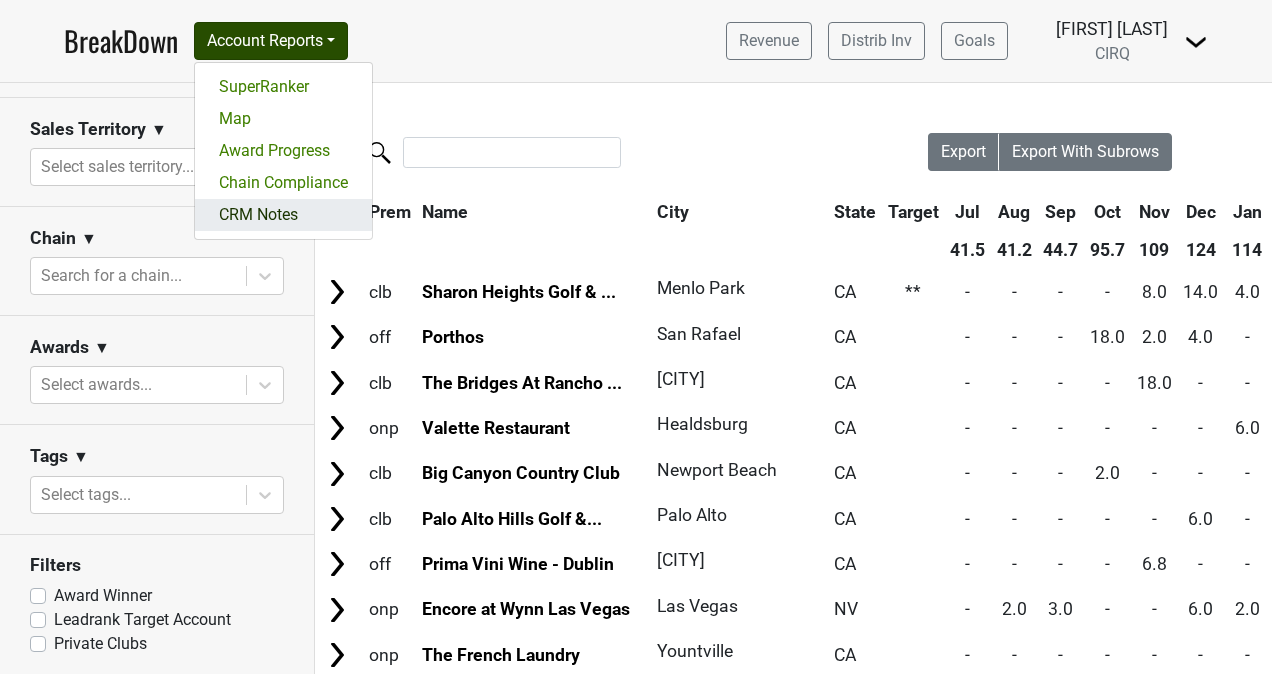 click on "CRM Notes" at bounding box center [283, 215] 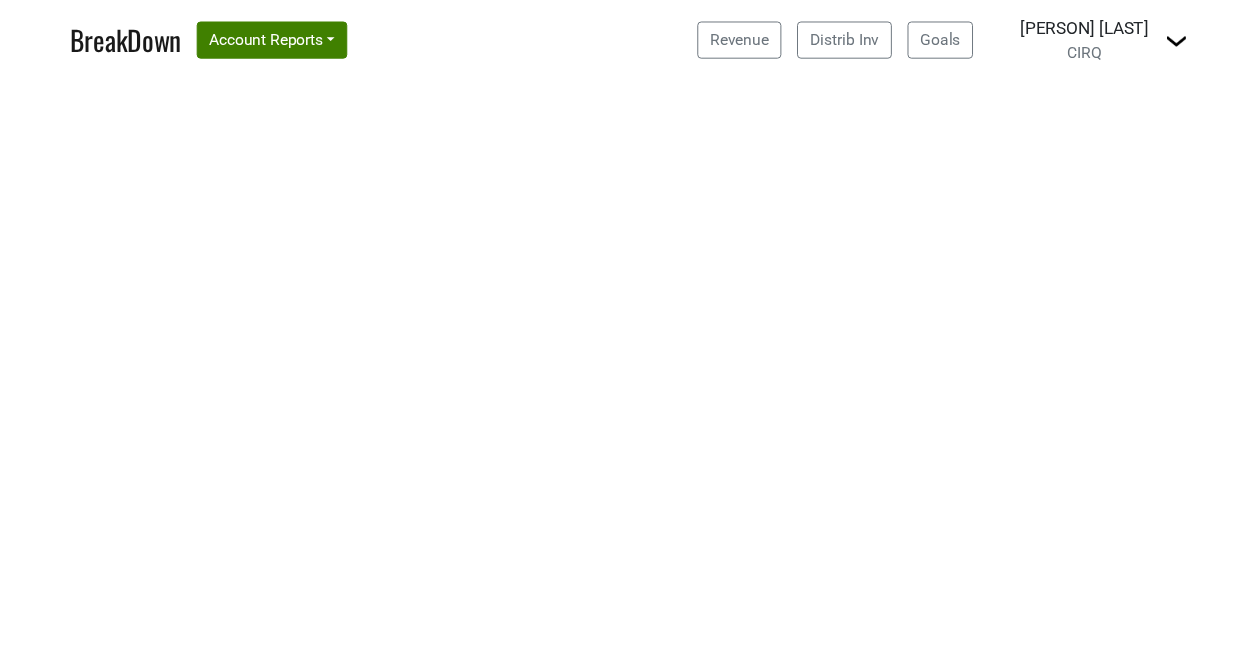scroll, scrollTop: 0, scrollLeft: 0, axis: both 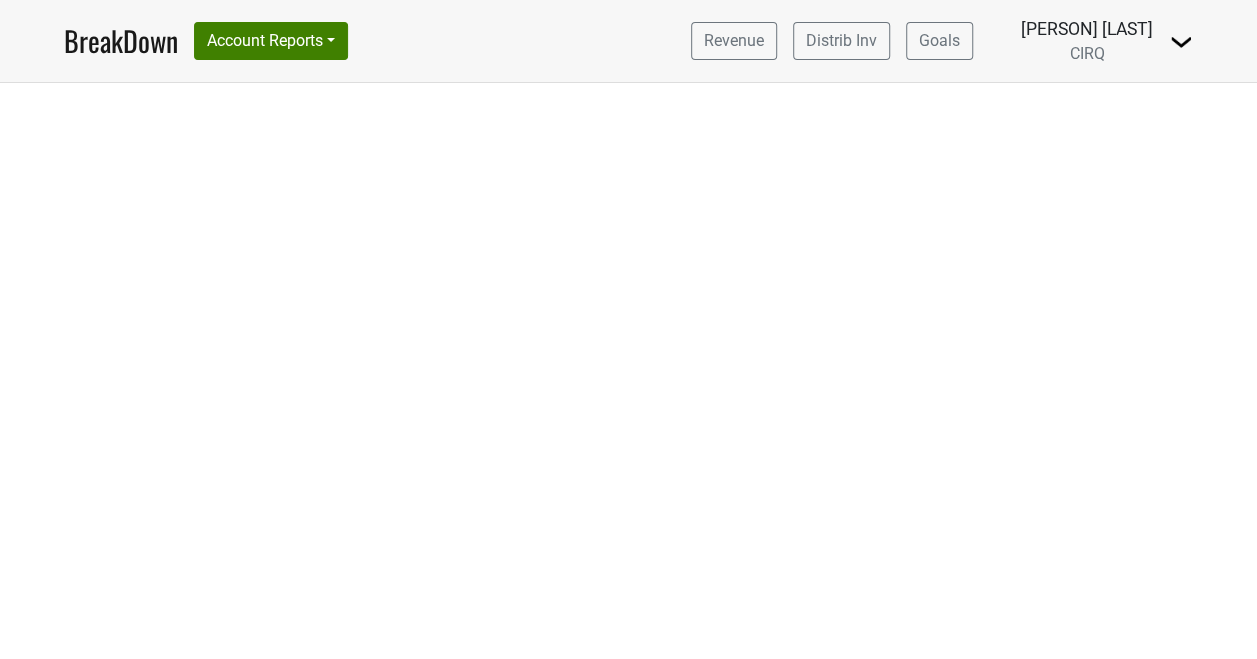 select on "CA" 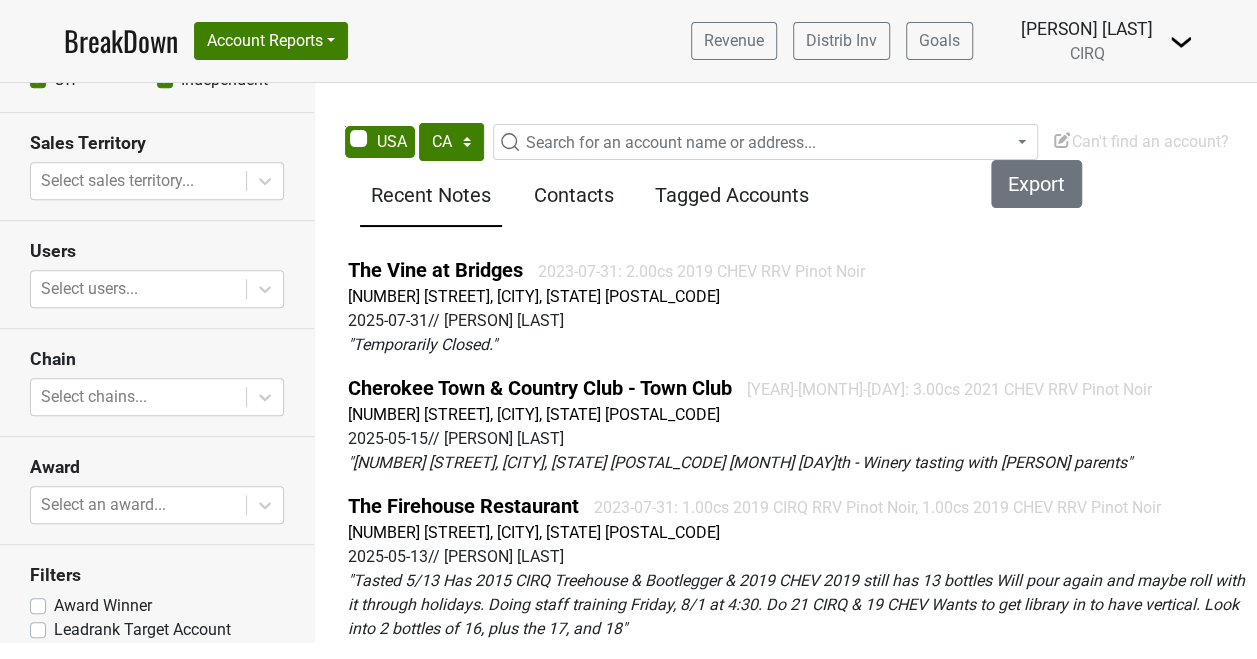 scroll, scrollTop: 515, scrollLeft: 0, axis: vertical 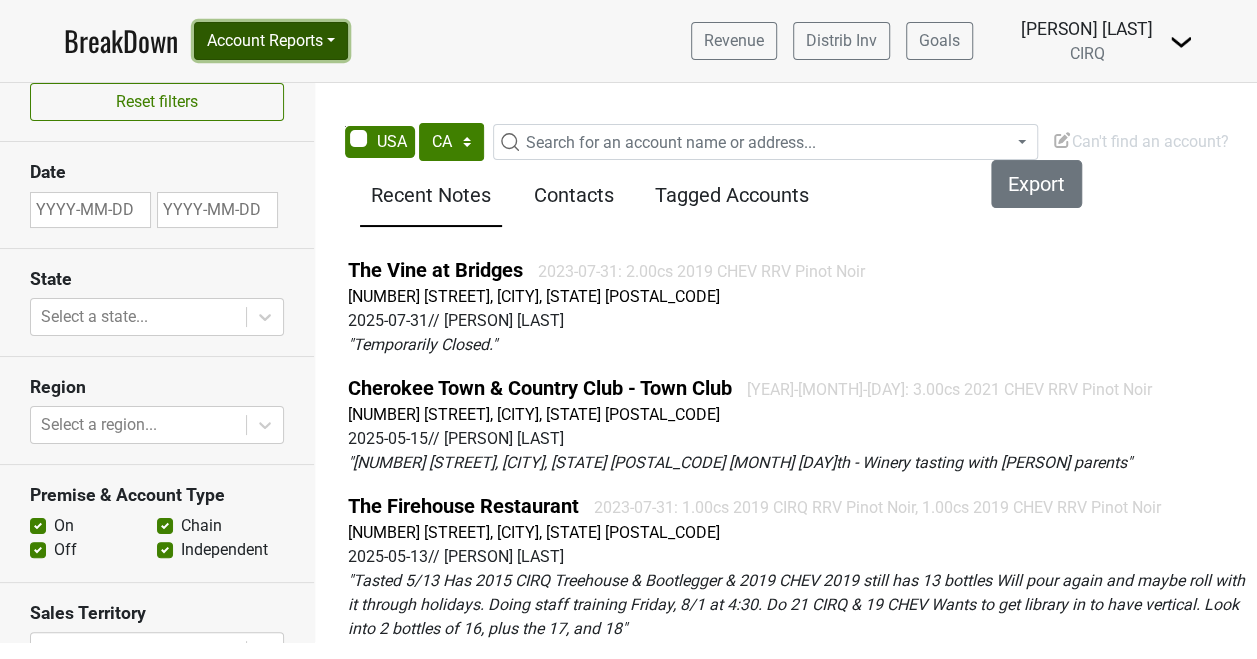 click on "Account Reports" at bounding box center (271, 41) 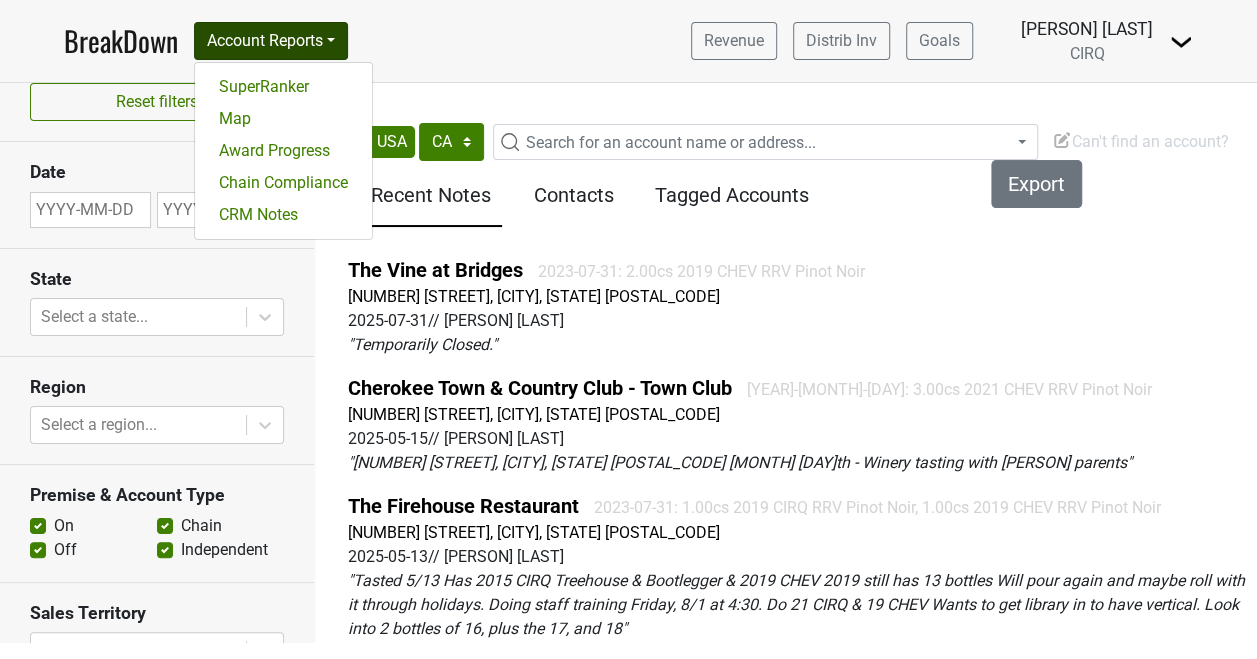 click on "BreakDown" at bounding box center (121, 41) 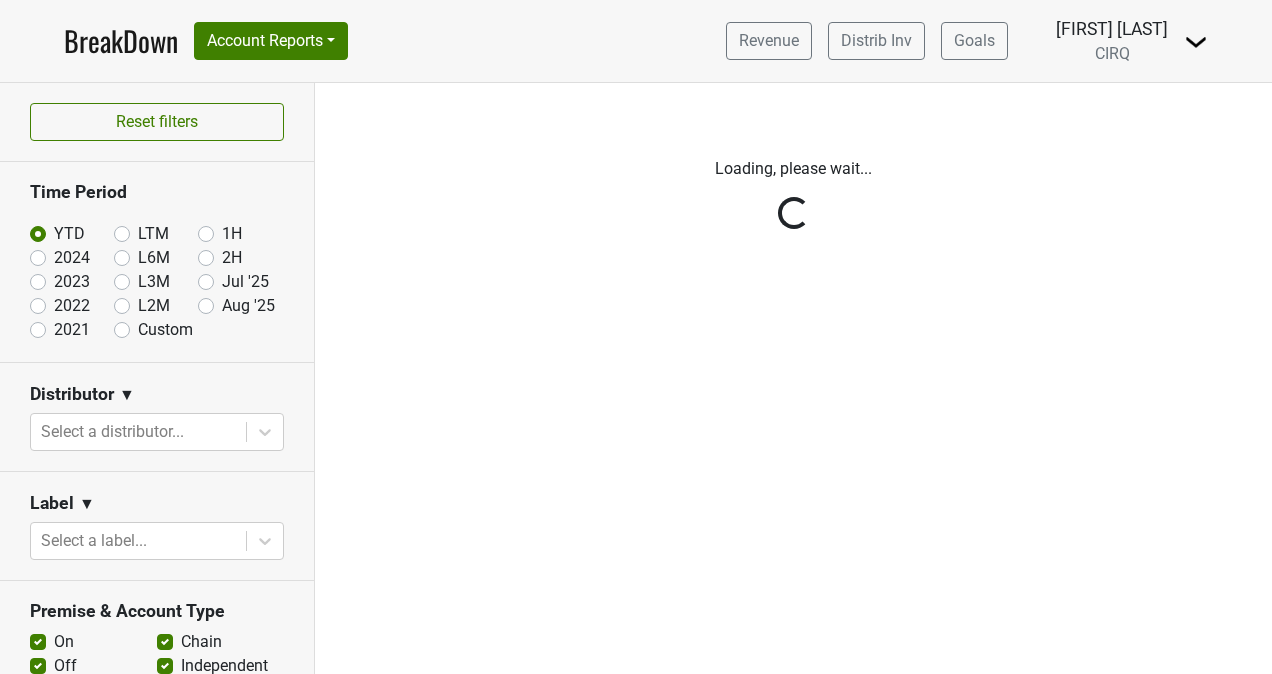 scroll, scrollTop: 0, scrollLeft: 0, axis: both 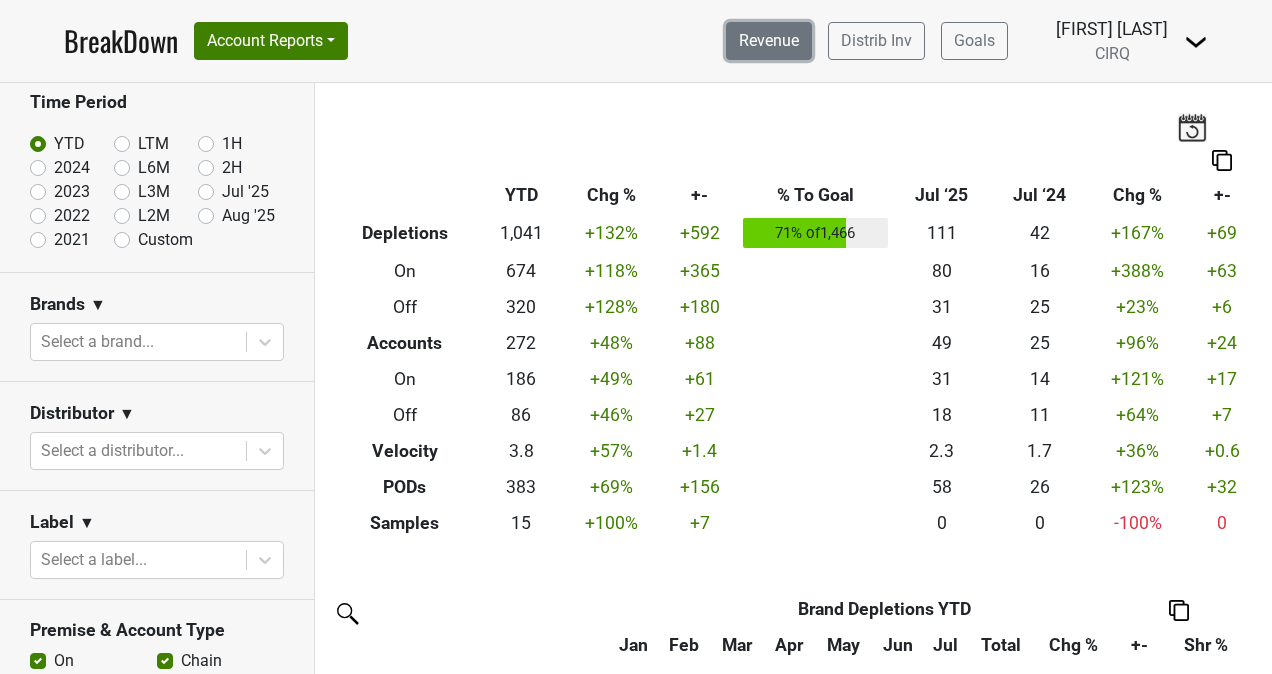 click on "Revenue" at bounding box center (769, 41) 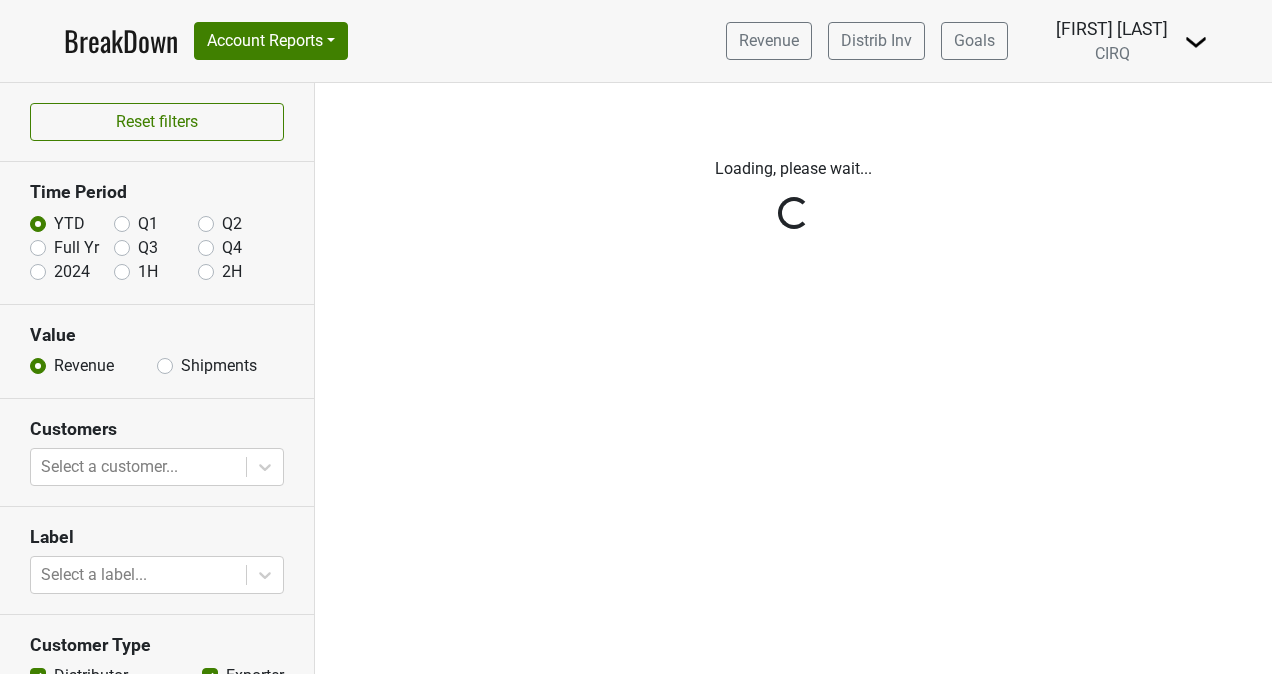 scroll, scrollTop: 0, scrollLeft: 0, axis: both 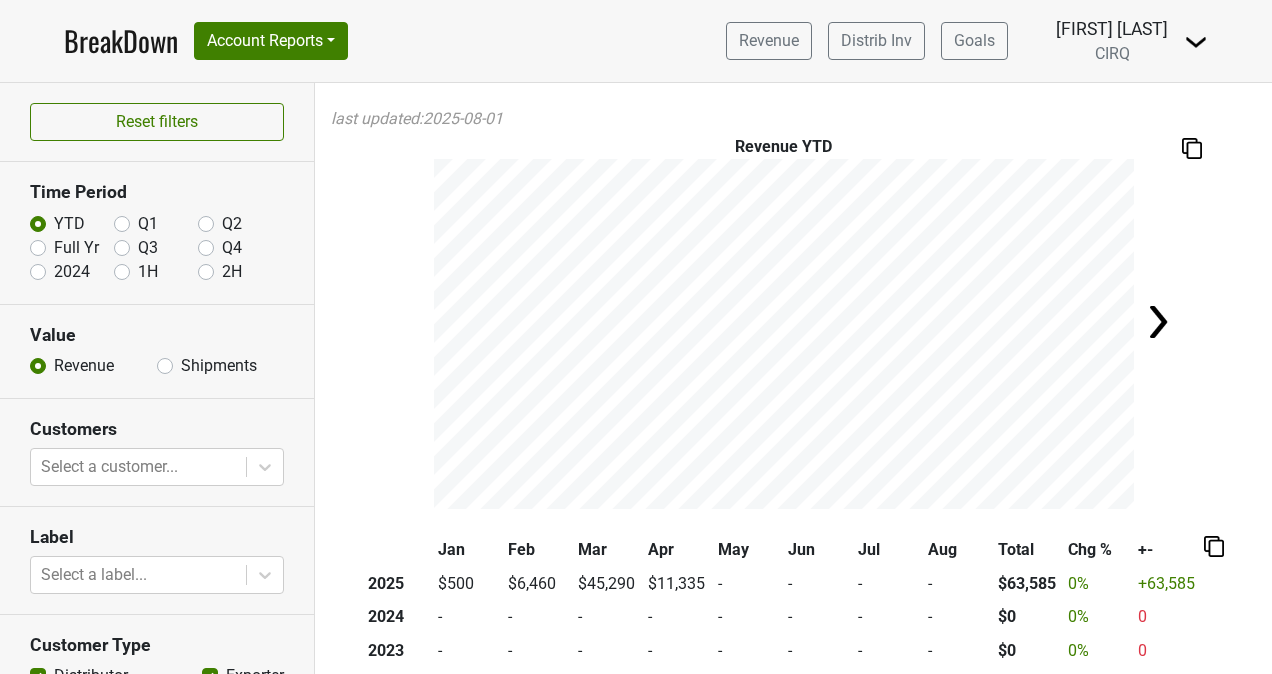 click on "BreakDown" at bounding box center [121, 41] 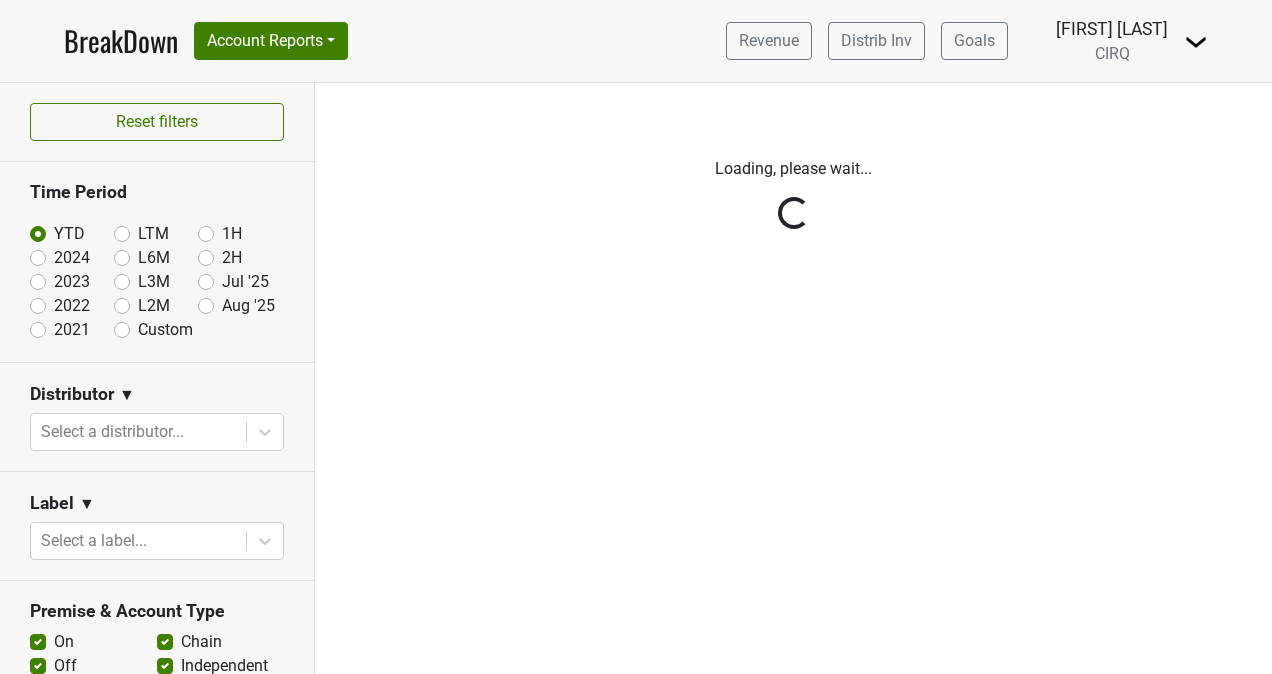 scroll, scrollTop: 0, scrollLeft: 0, axis: both 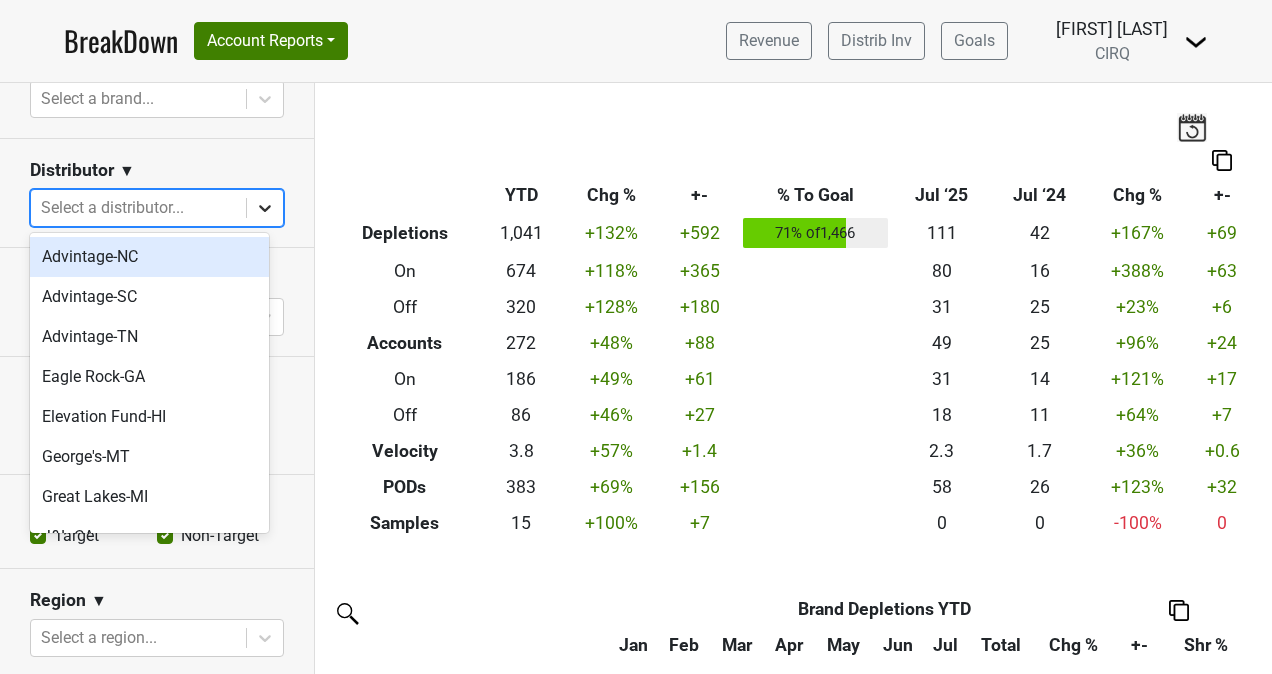 click 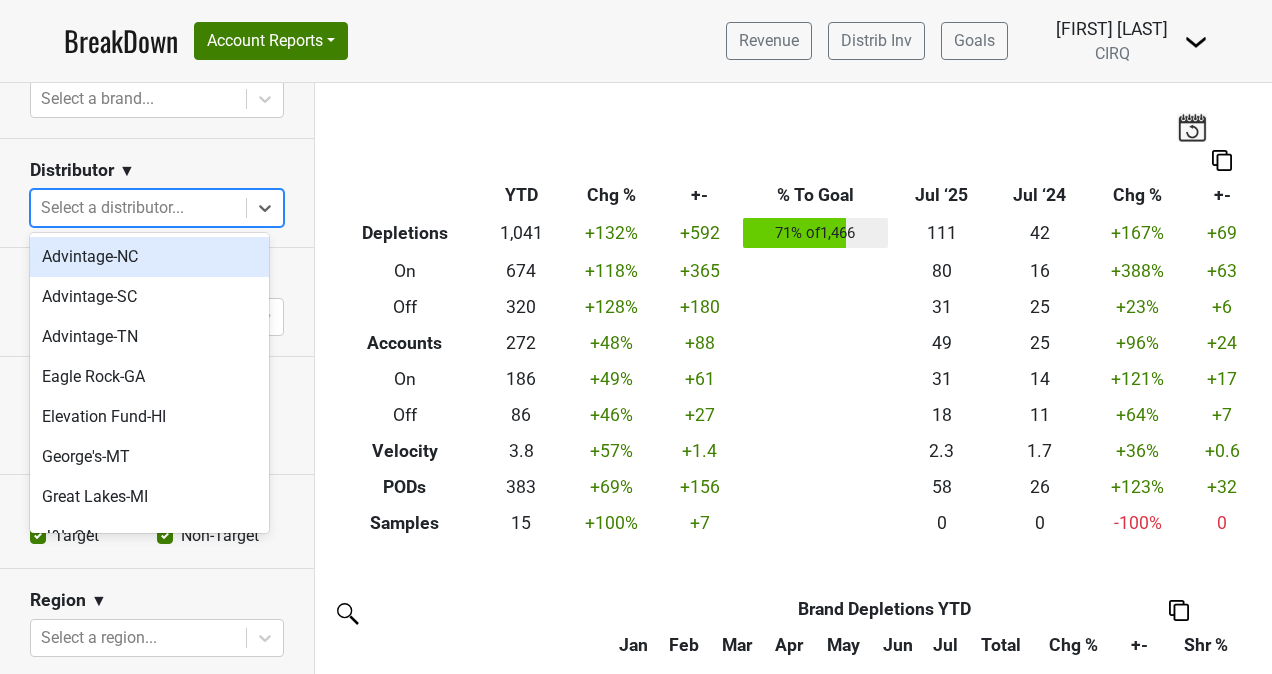 click on "Advintage-NC" at bounding box center [149, 257] 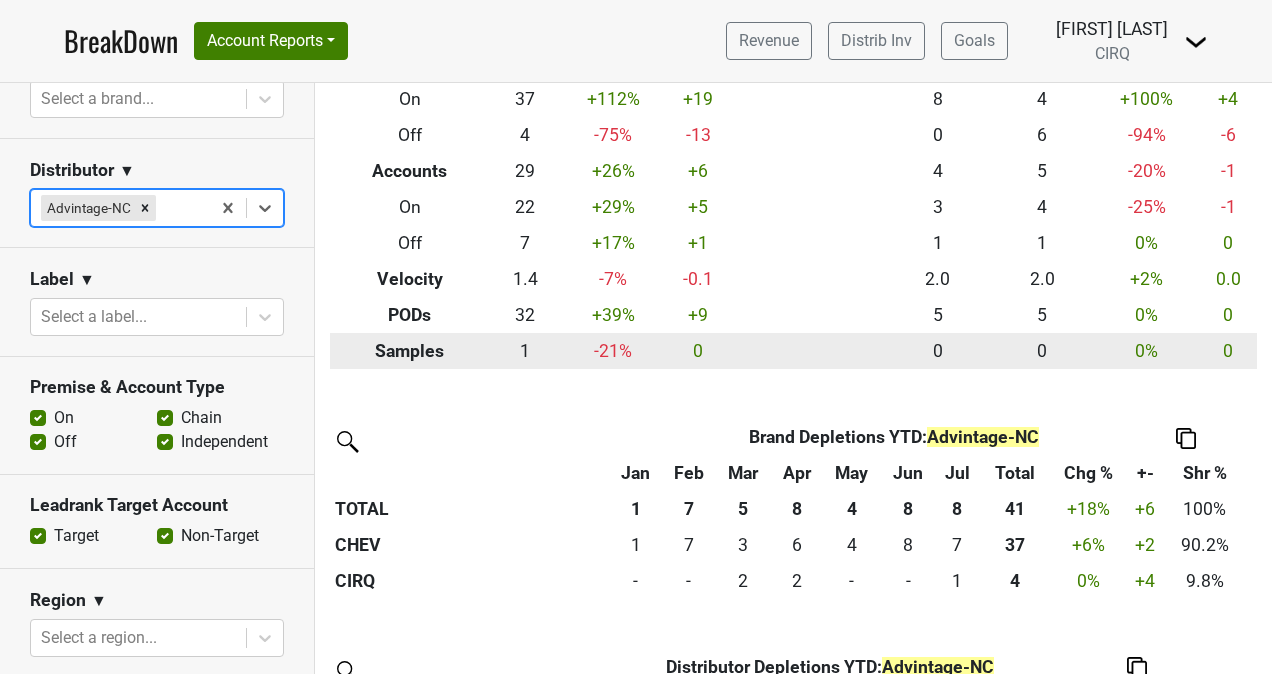 scroll, scrollTop: 0, scrollLeft: 0, axis: both 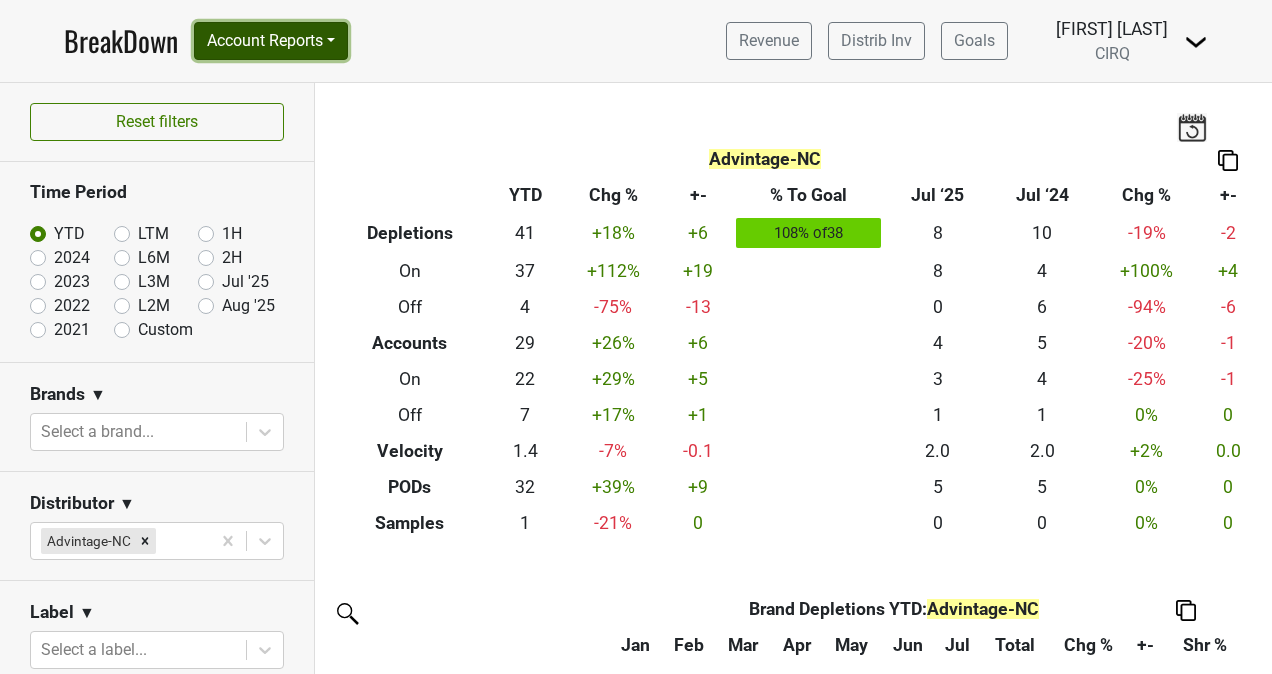click on "Account Reports" at bounding box center (271, 41) 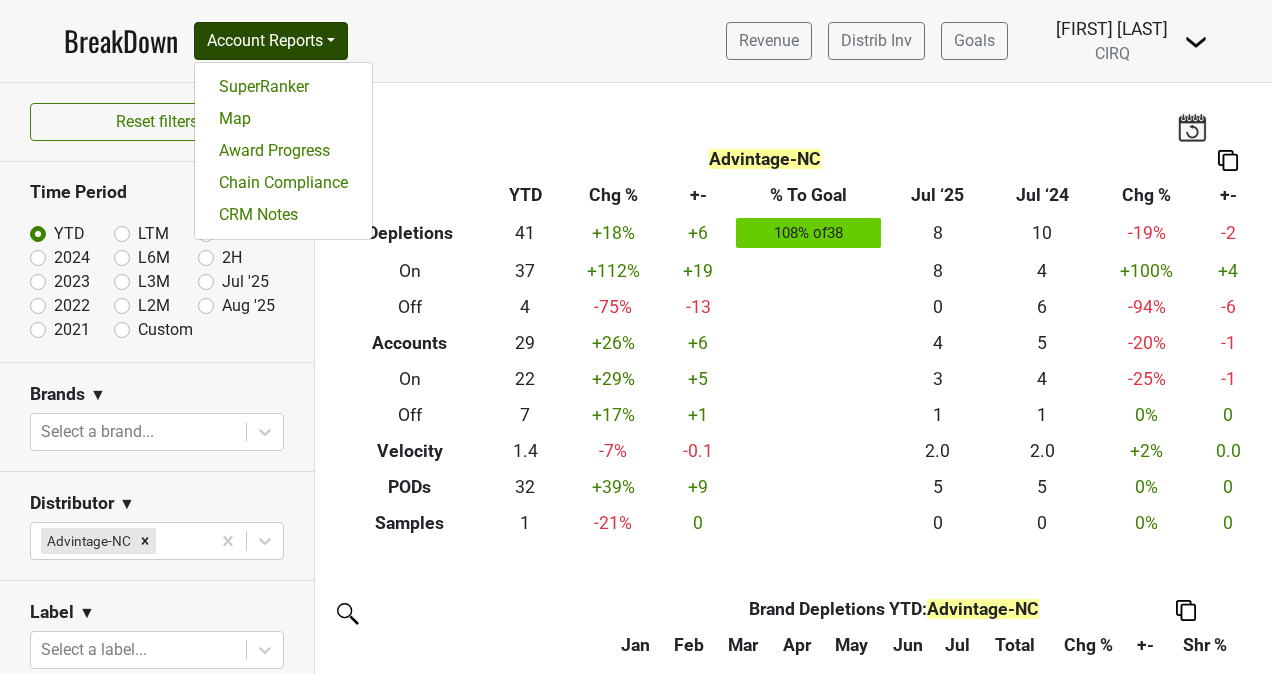 click on "BreakDown
Account Reports
SuperRanker
Map
Award Progress
Chain Compliance
CRM Notes
Revenue
Distrib Inv
Goals
Kristi Sanders
CIRQ" at bounding box center (636, 41) 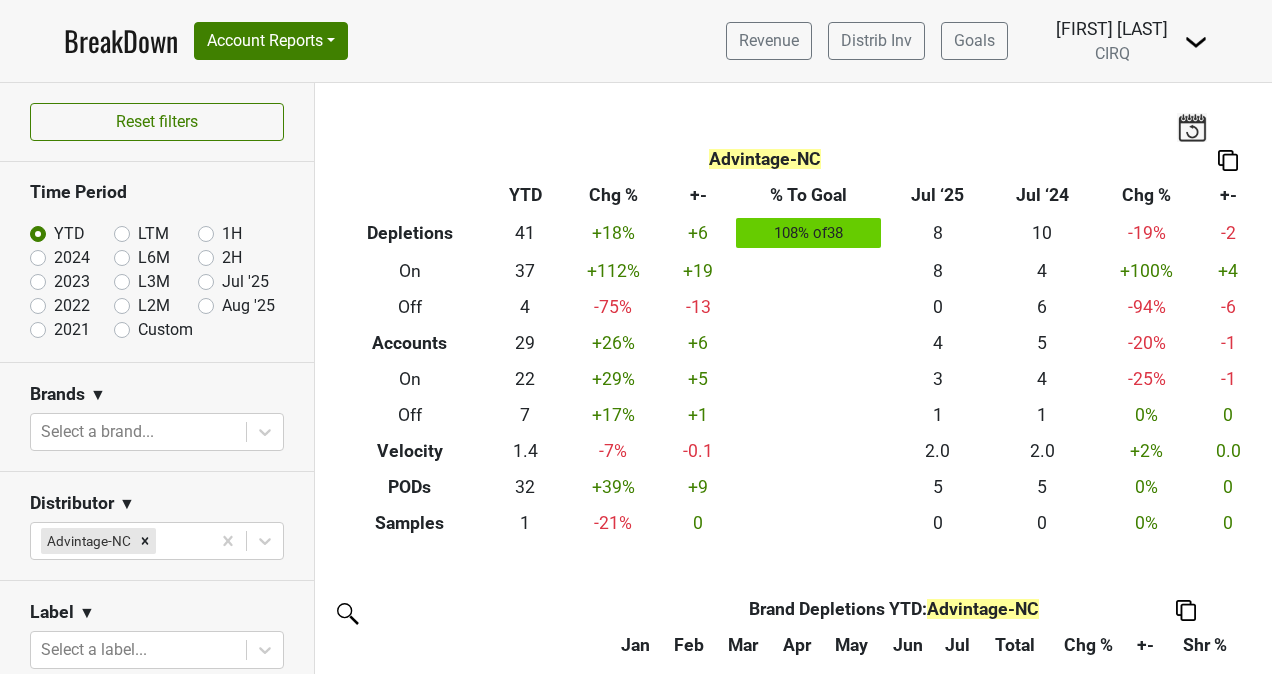 click on "[FIRST] [LAST]" at bounding box center [1112, 29] 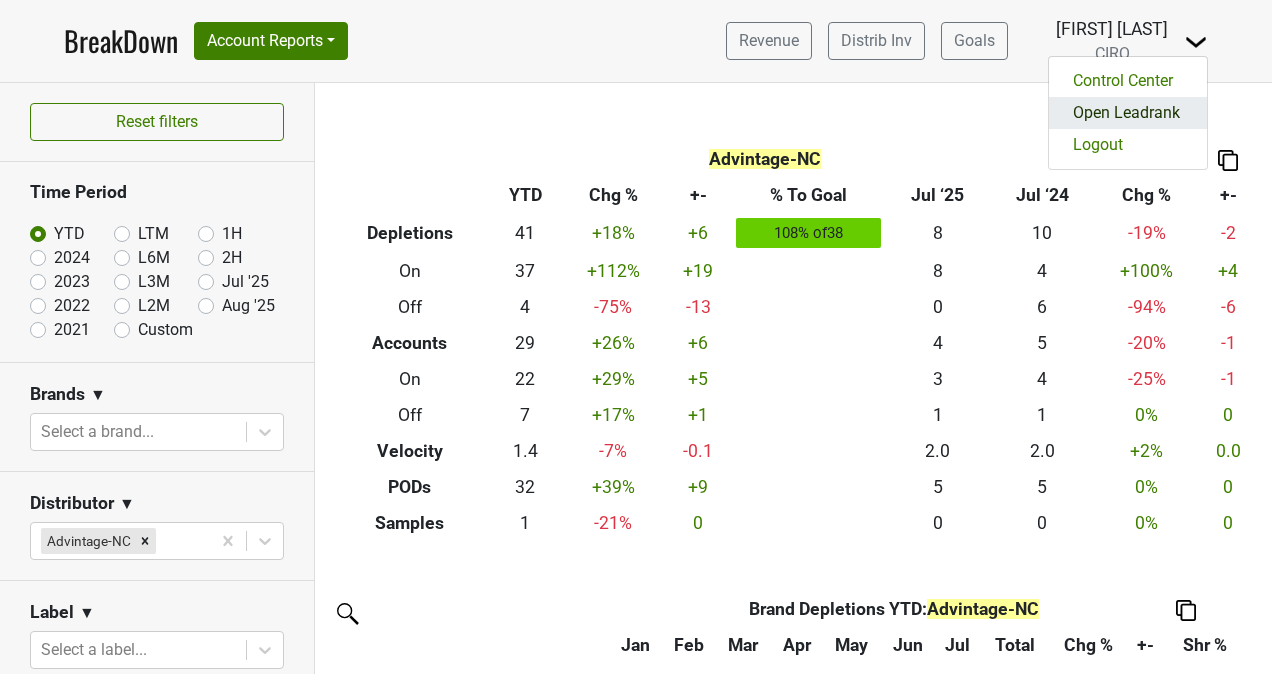 click on "Open Leadrank" at bounding box center [1128, 113] 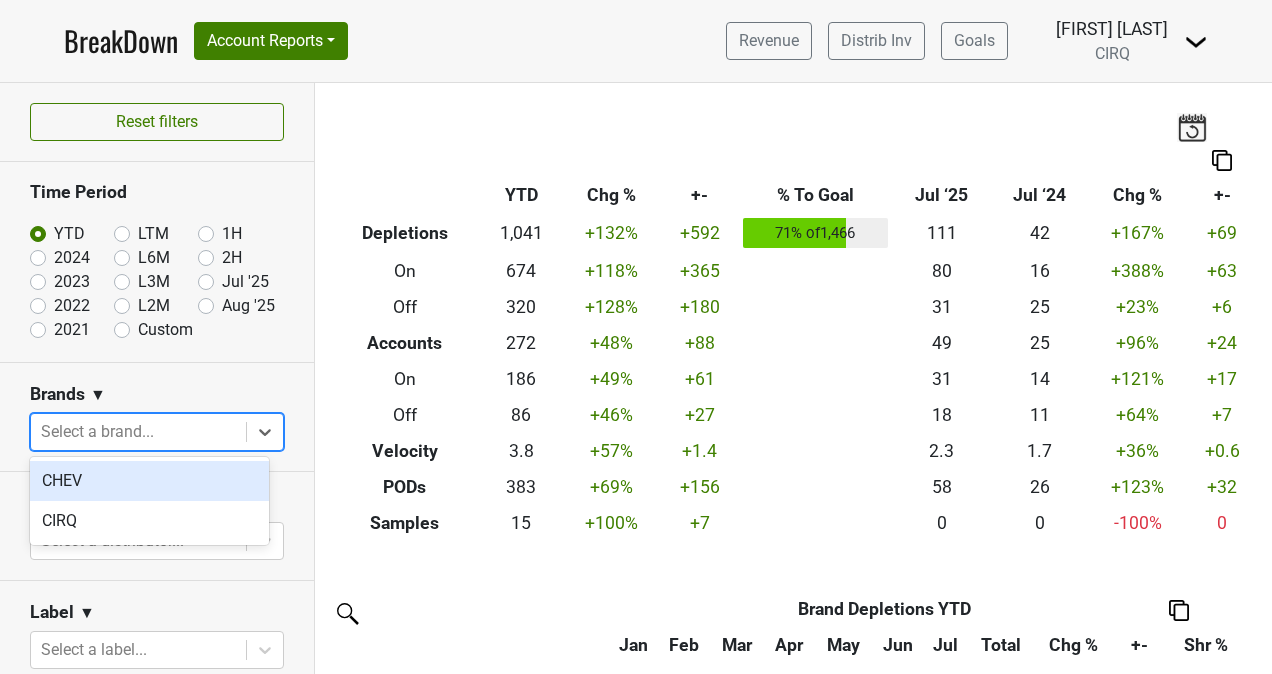 click at bounding box center (138, 432) 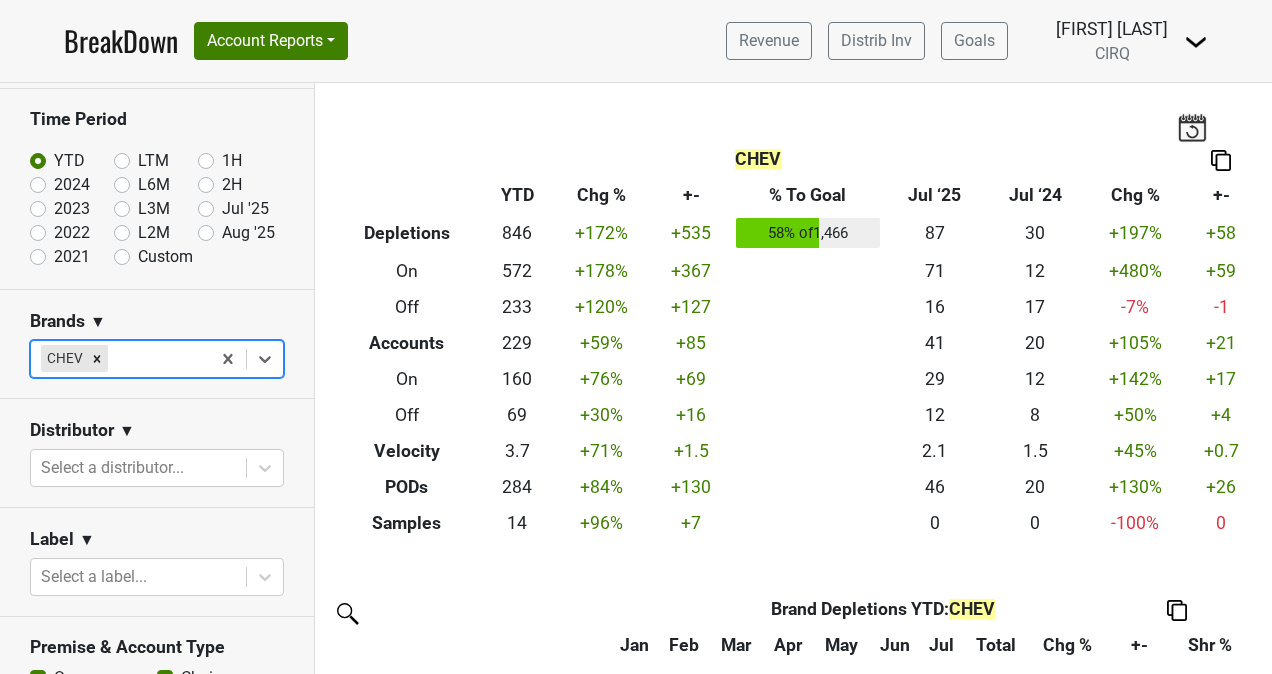 scroll, scrollTop: 48, scrollLeft: 0, axis: vertical 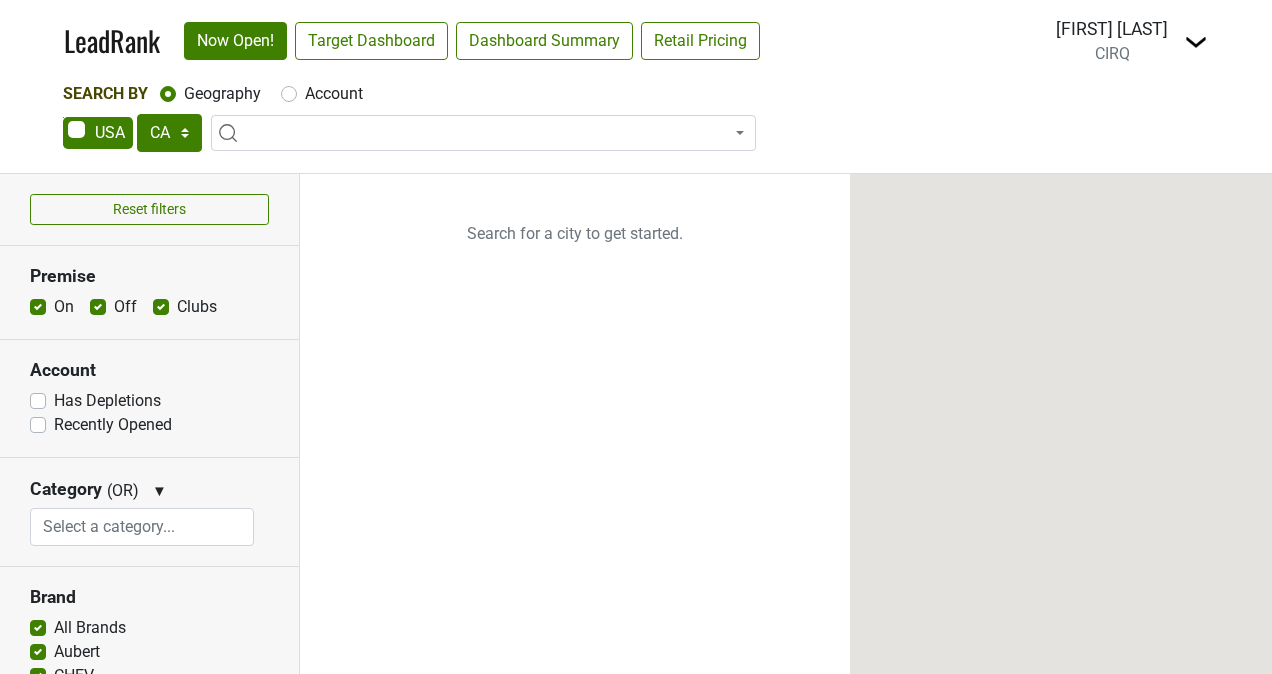 select on "CA" 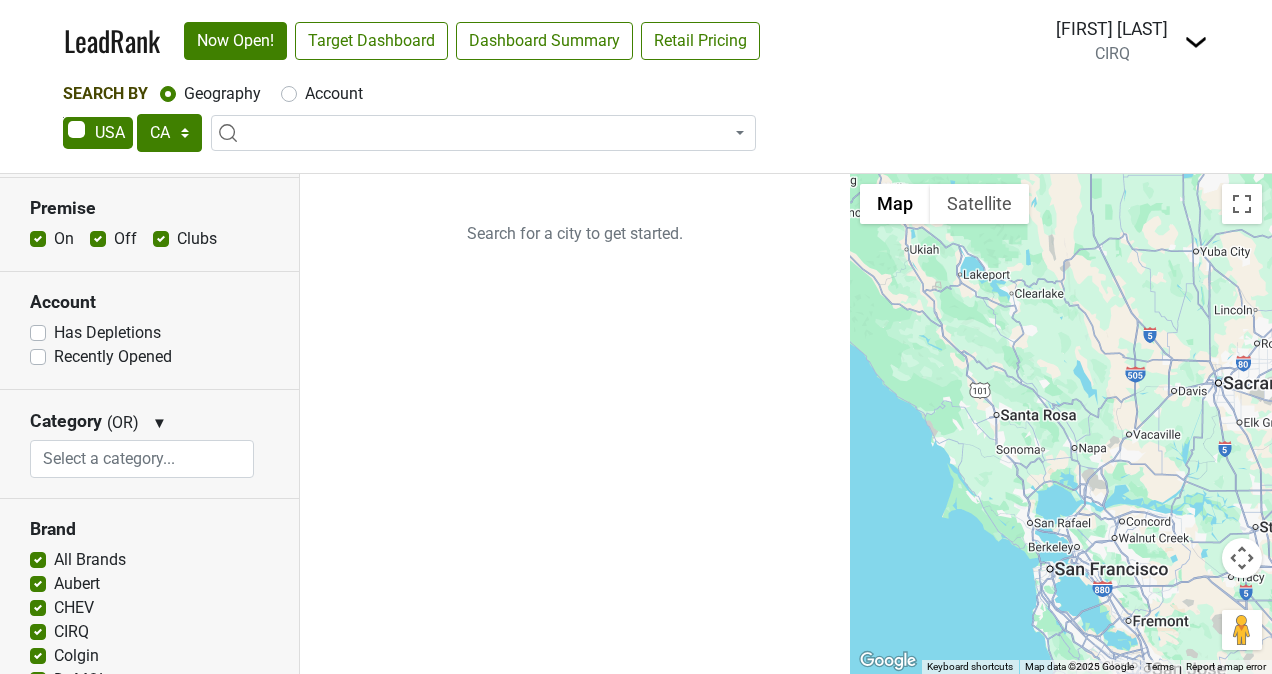 scroll, scrollTop: 47, scrollLeft: 0, axis: vertical 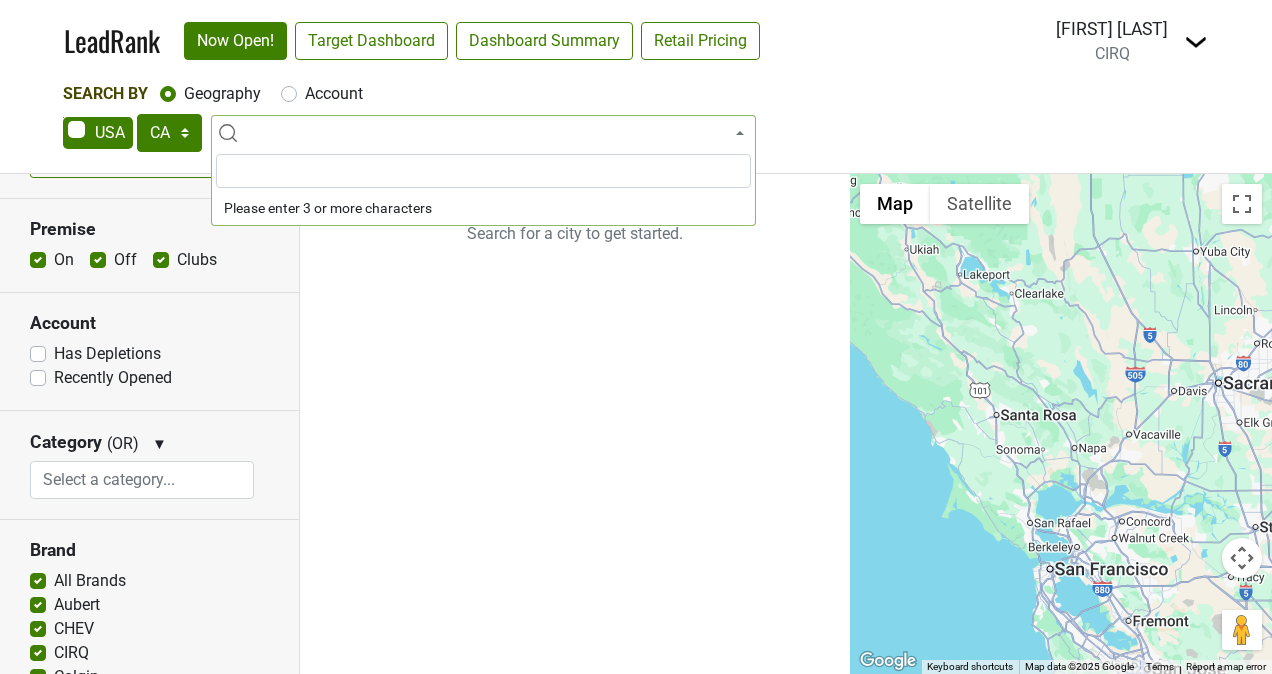 click at bounding box center [483, 133] 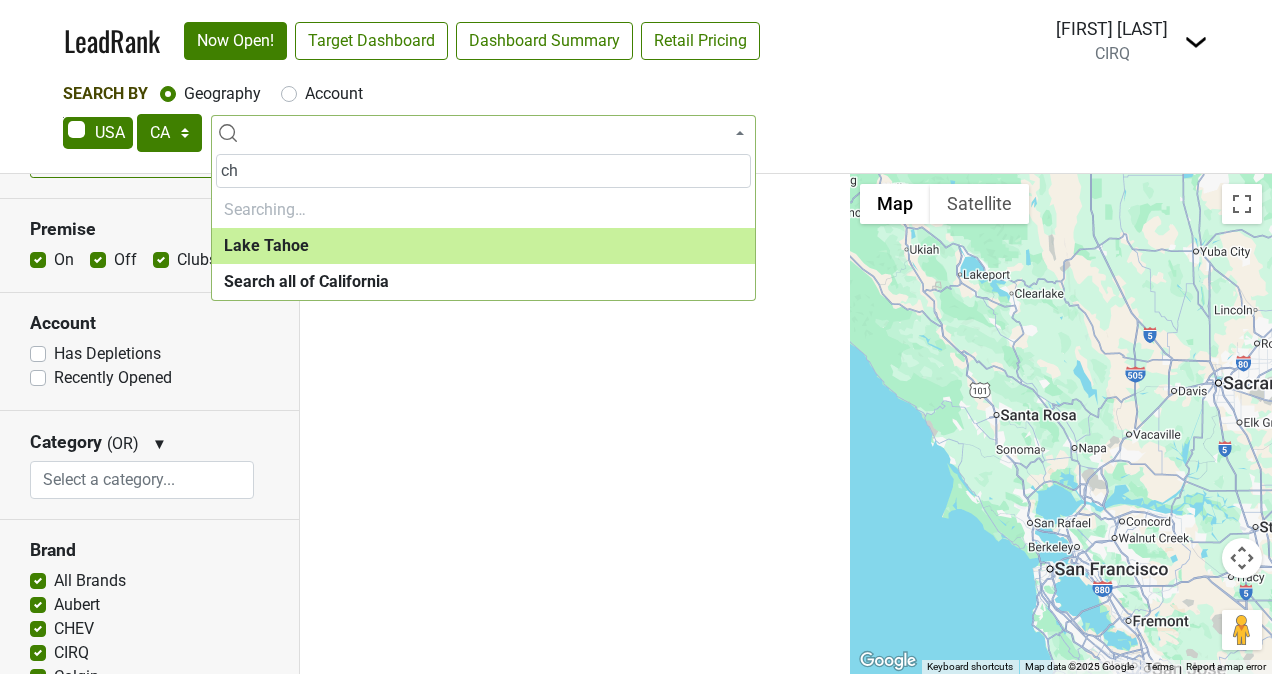 type on "c" 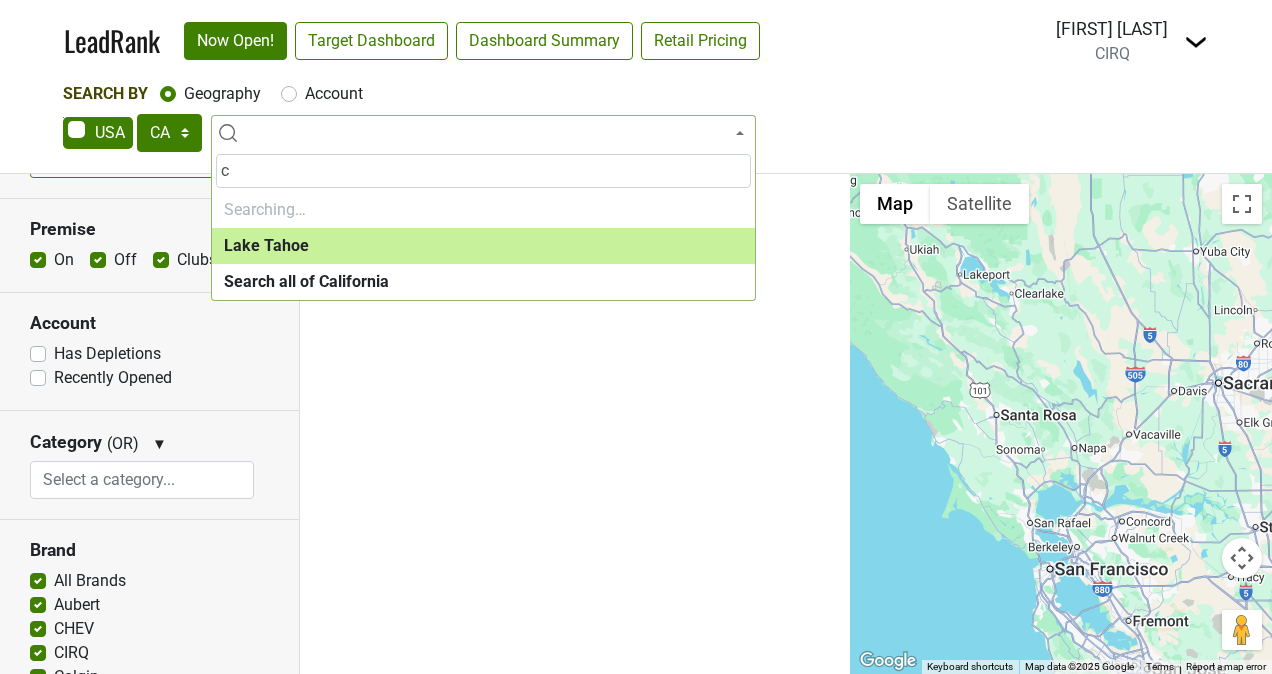 type 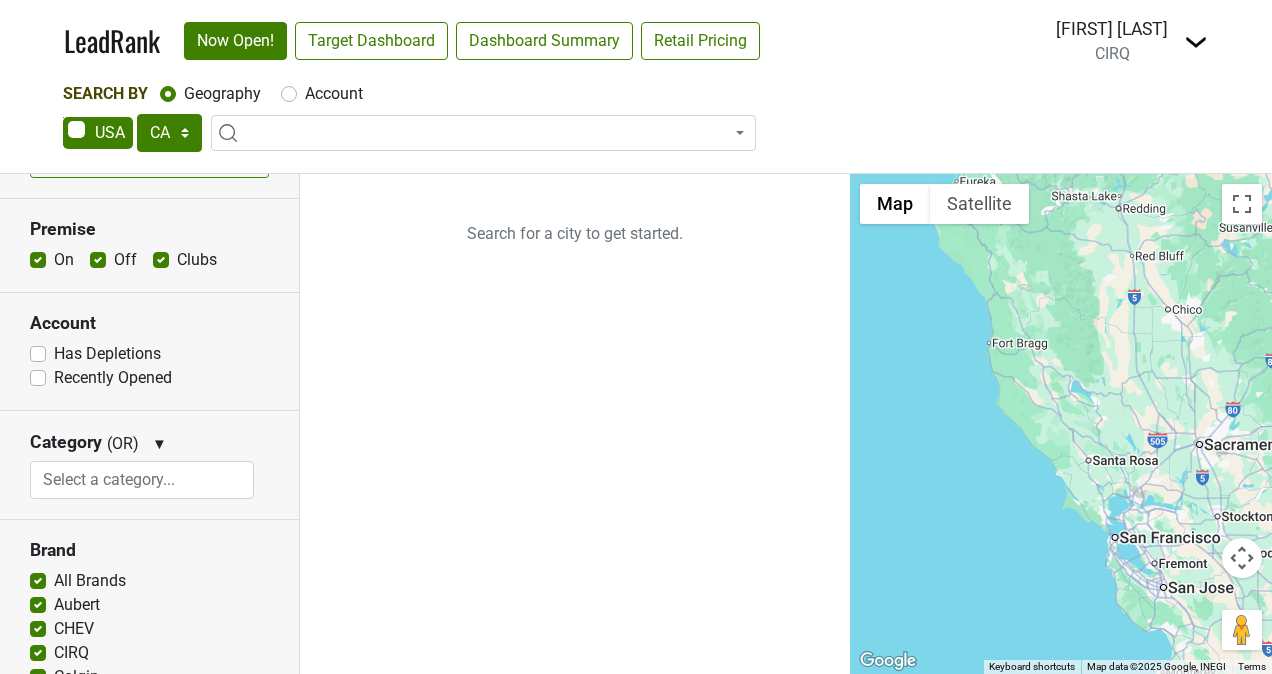 drag, startPoint x: 1234, startPoint y: 414, endPoint x: 1222, endPoint y: 481, distance: 68.06615 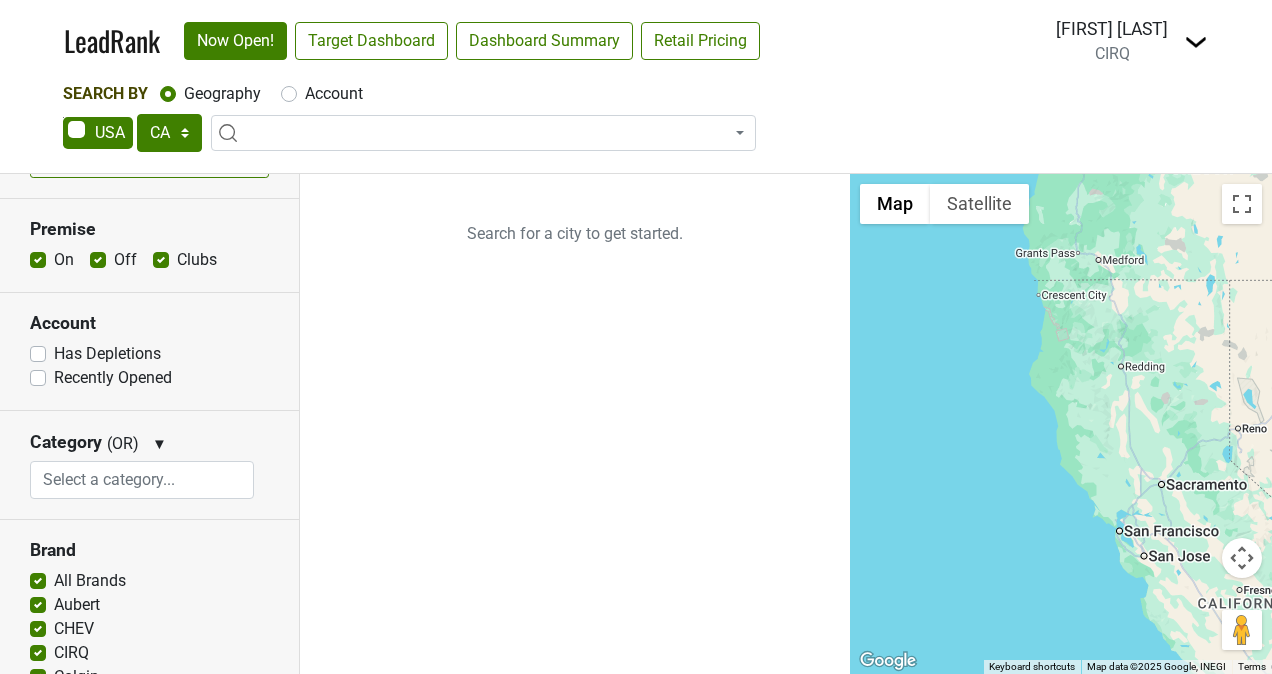 click at bounding box center (1061, 424) 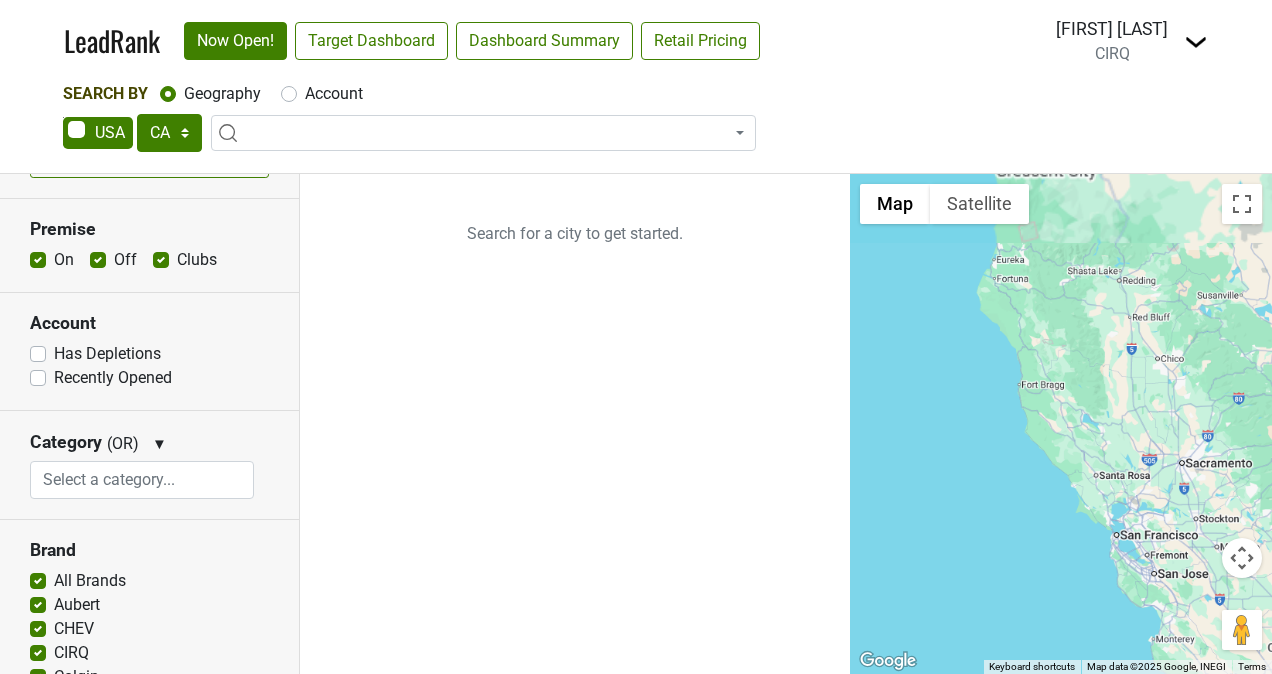 click at bounding box center (1061, 424) 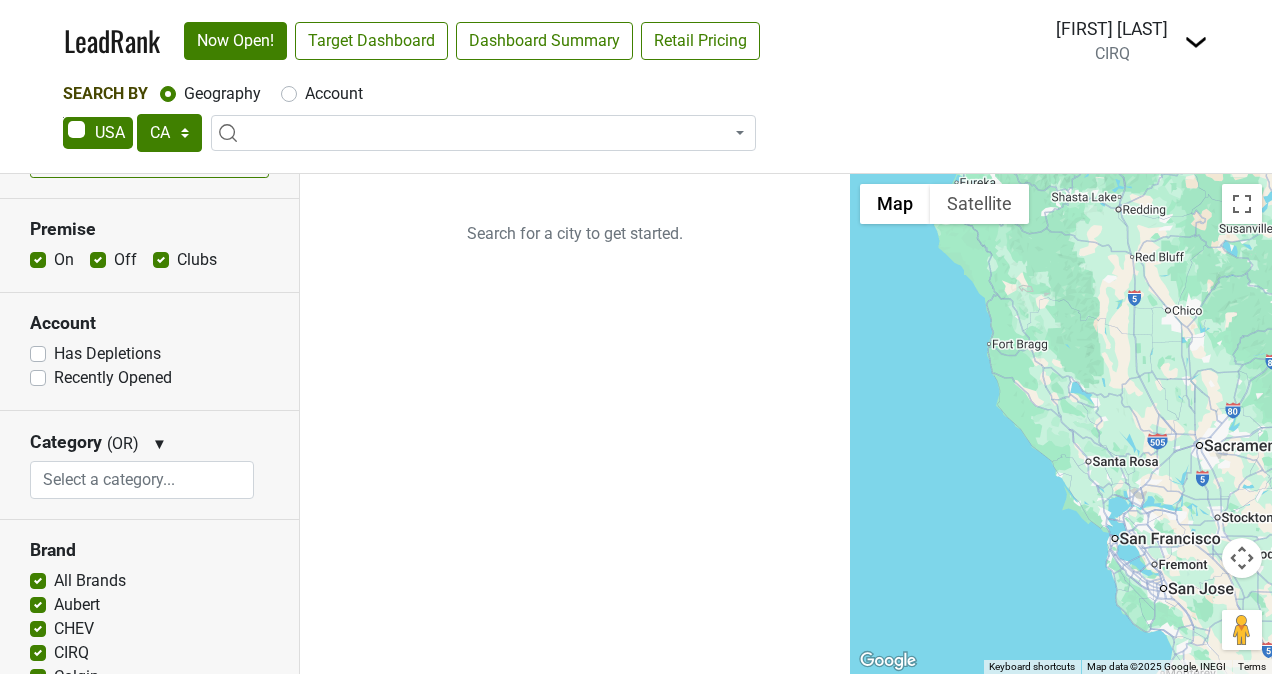 click at bounding box center [1061, 424] 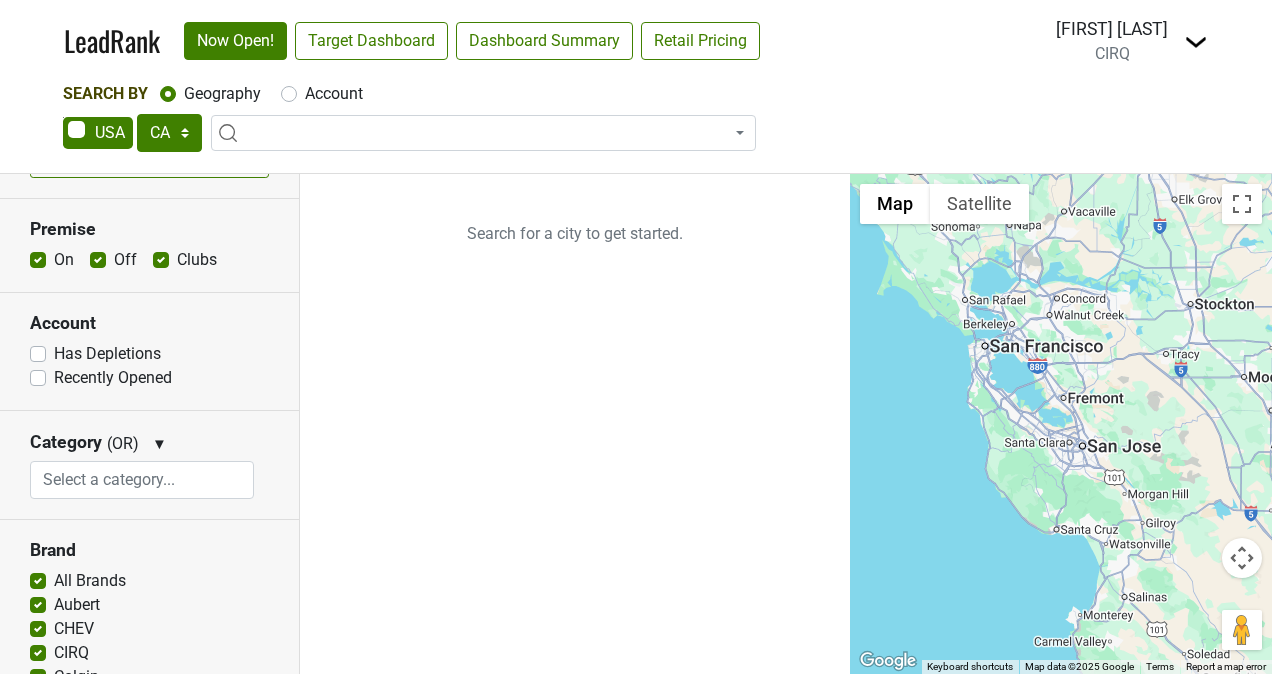 drag, startPoint x: 1088, startPoint y: 494, endPoint x: 910, endPoint y: 264, distance: 290.83328 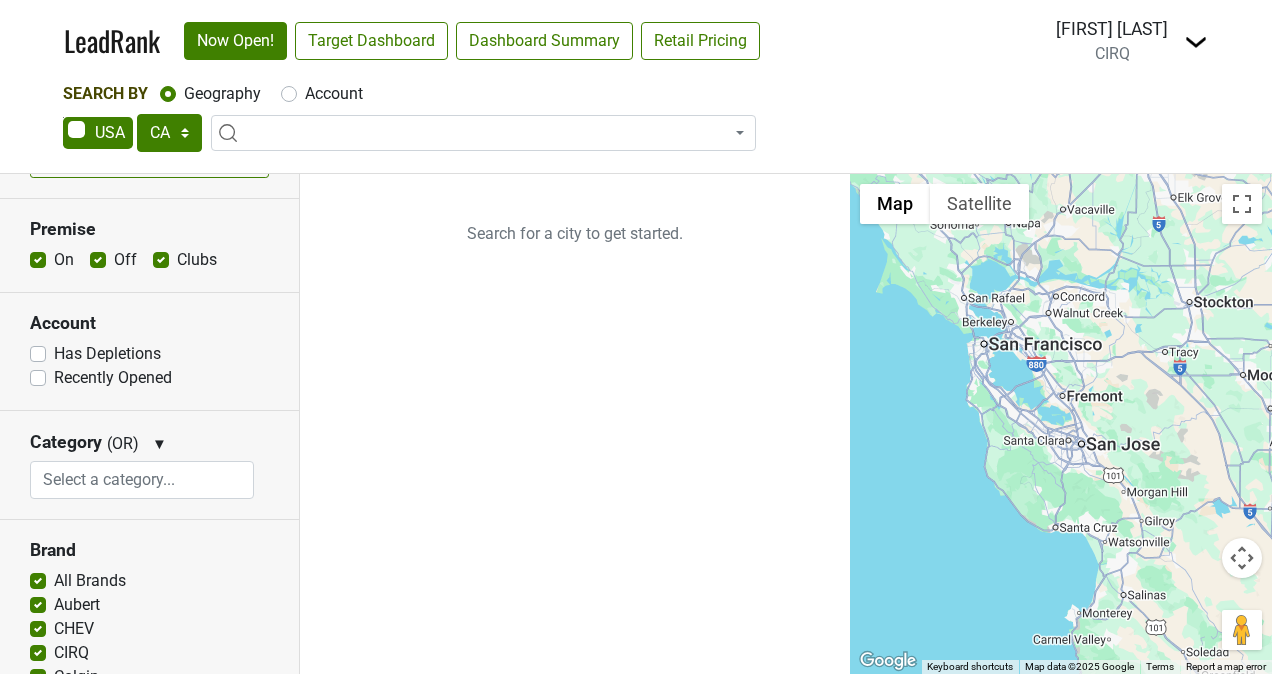 click at bounding box center [1061, 424] 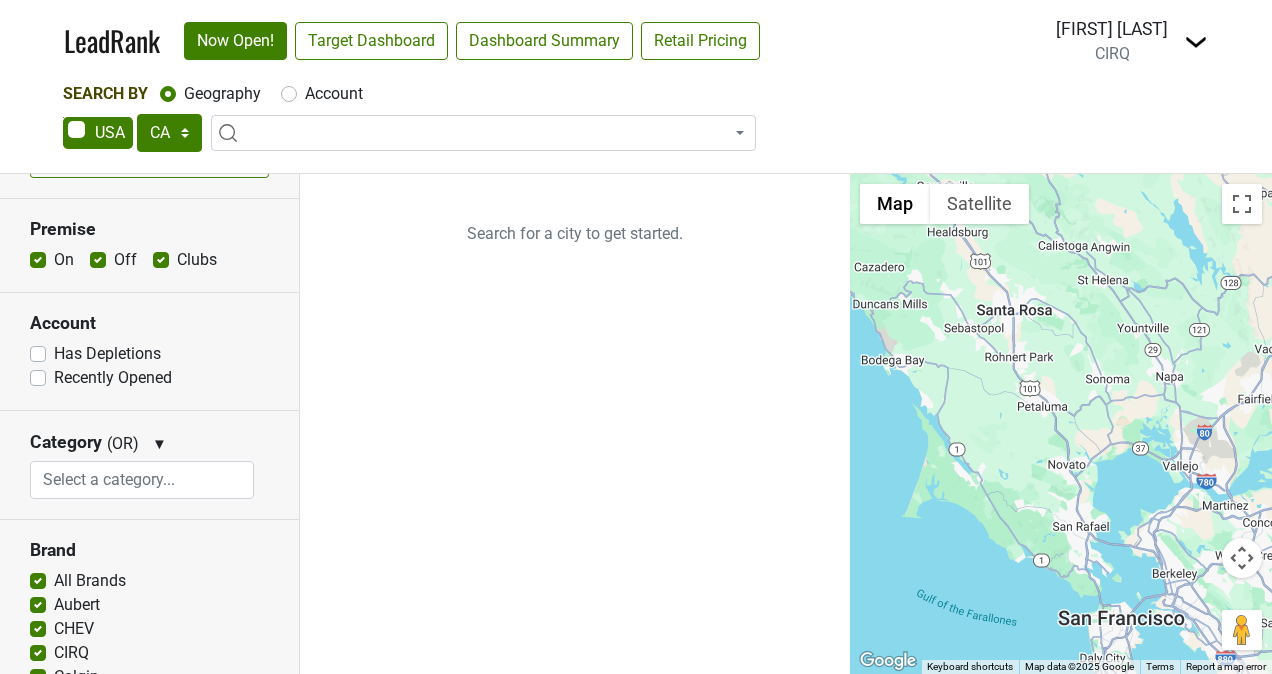 drag, startPoint x: 1029, startPoint y: 425, endPoint x: 1275, endPoint y: 683, distance: 356.48282 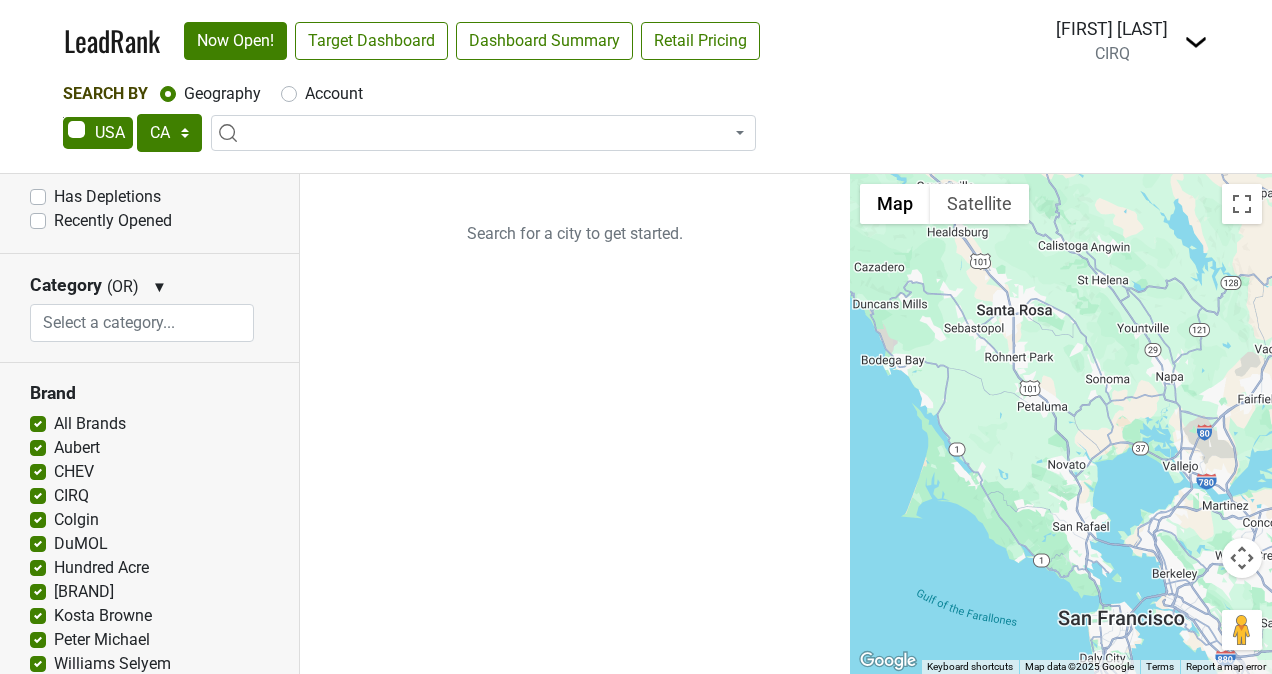 scroll, scrollTop: 0, scrollLeft: 0, axis: both 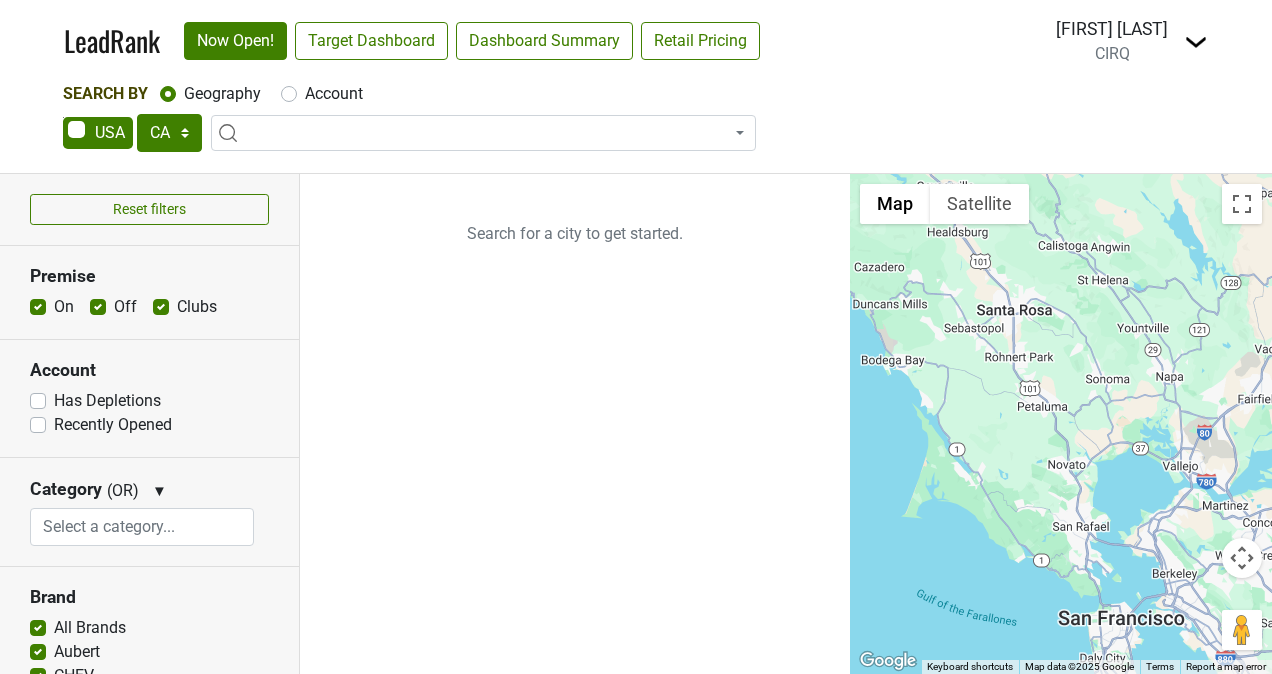 click on "Has Depletions" at bounding box center [107, 401] 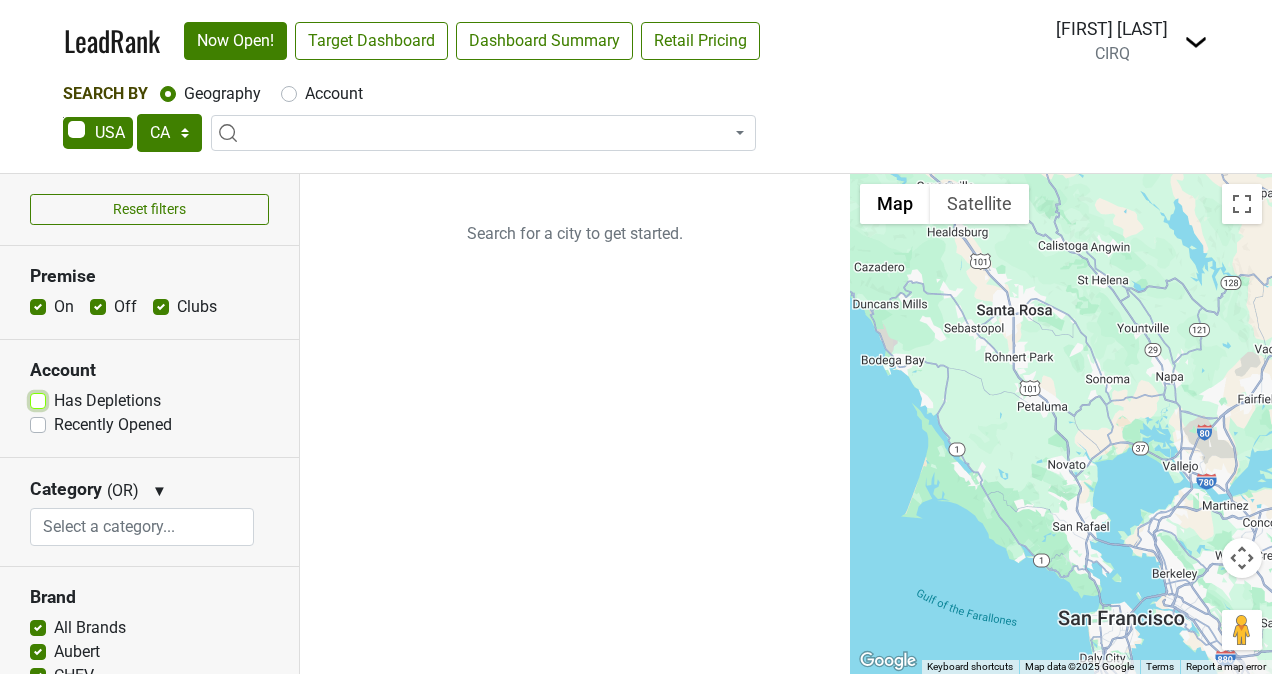 click on "Has Depletions" at bounding box center [38, 399] 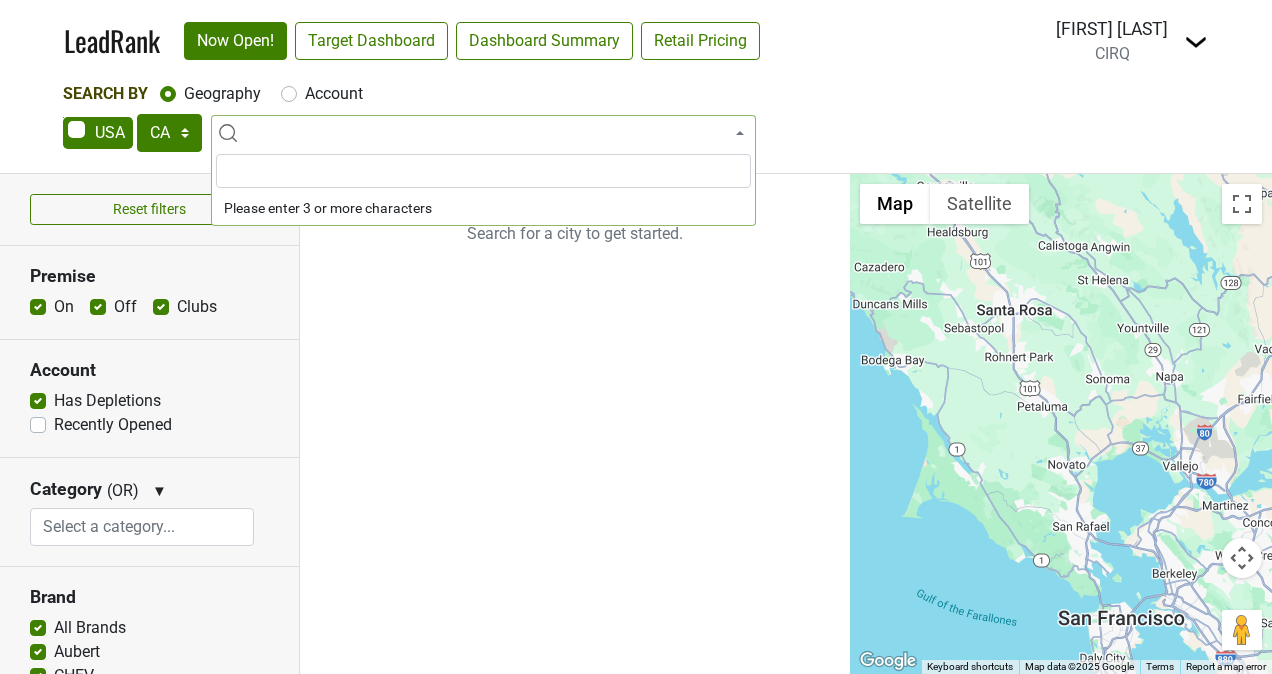 click at bounding box center [483, 133] 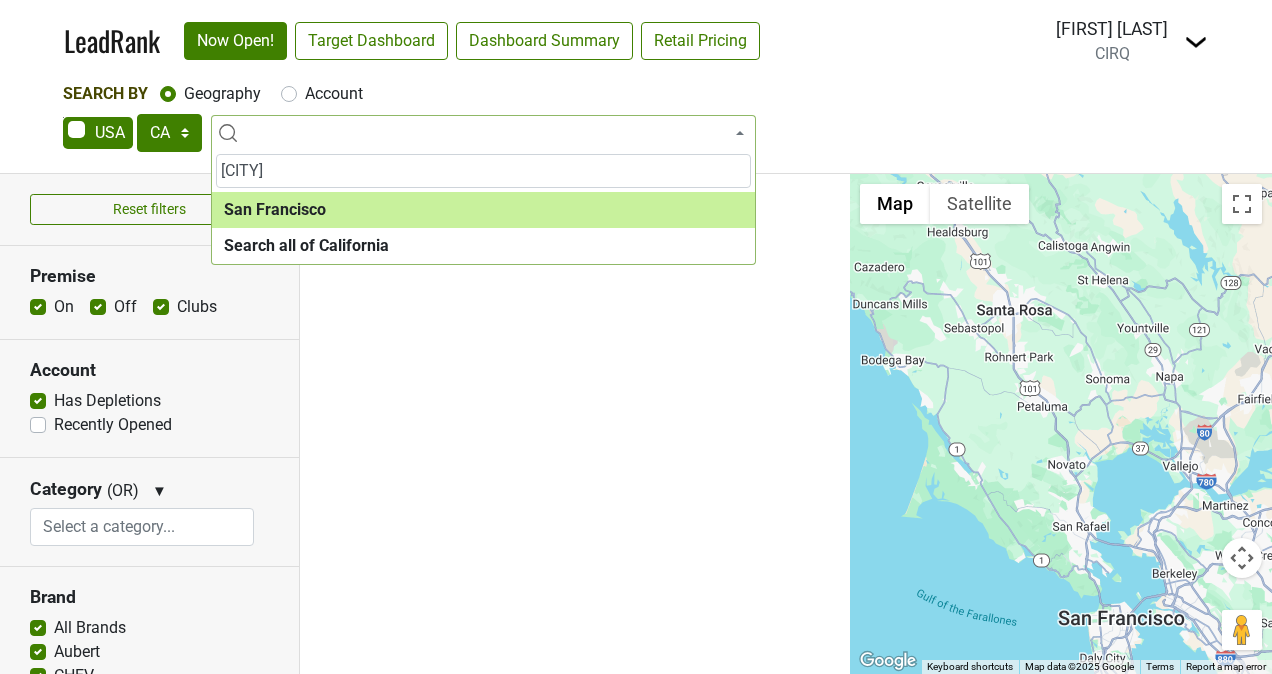 type on "[CITY]" 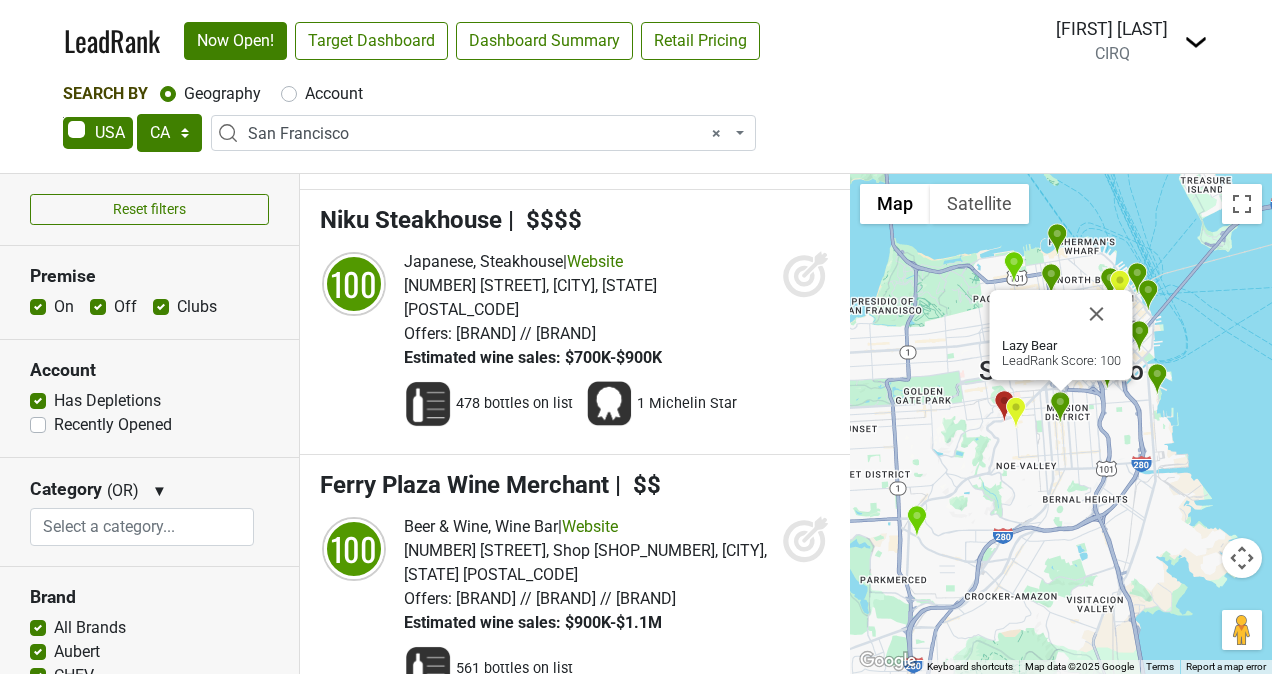 scroll, scrollTop: 0, scrollLeft: 0, axis: both 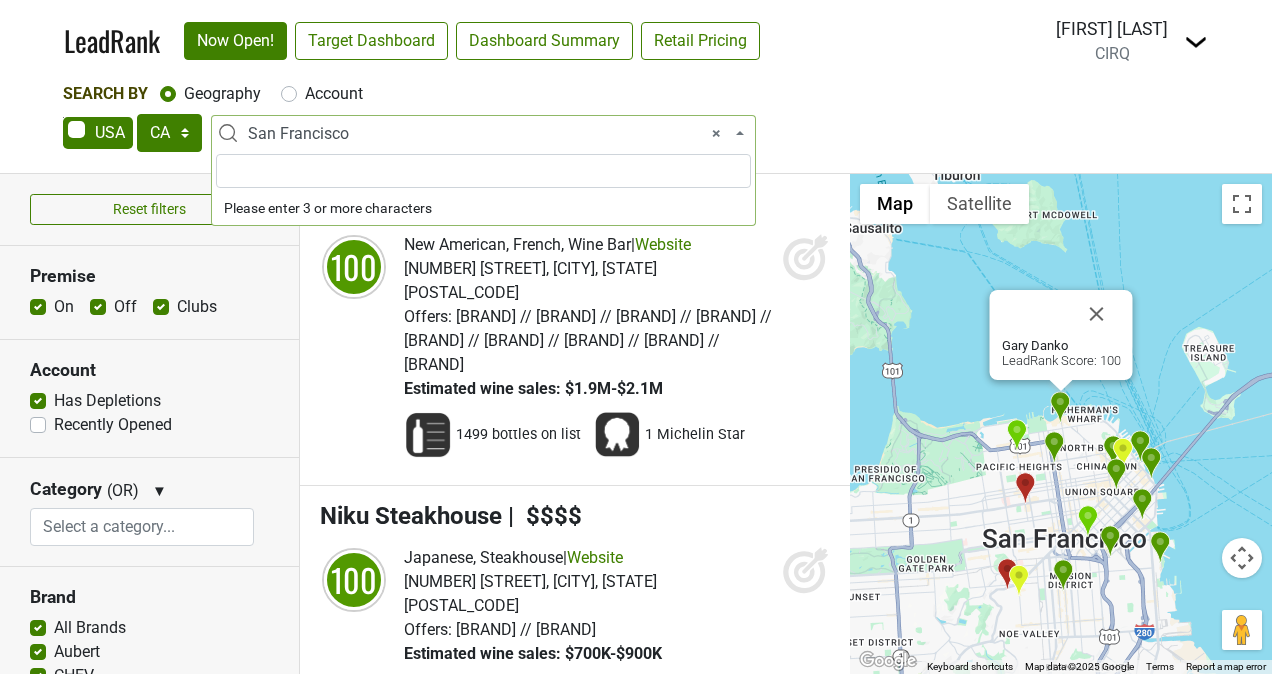 click on "× [CITY]" at bounding box center [489, 134] 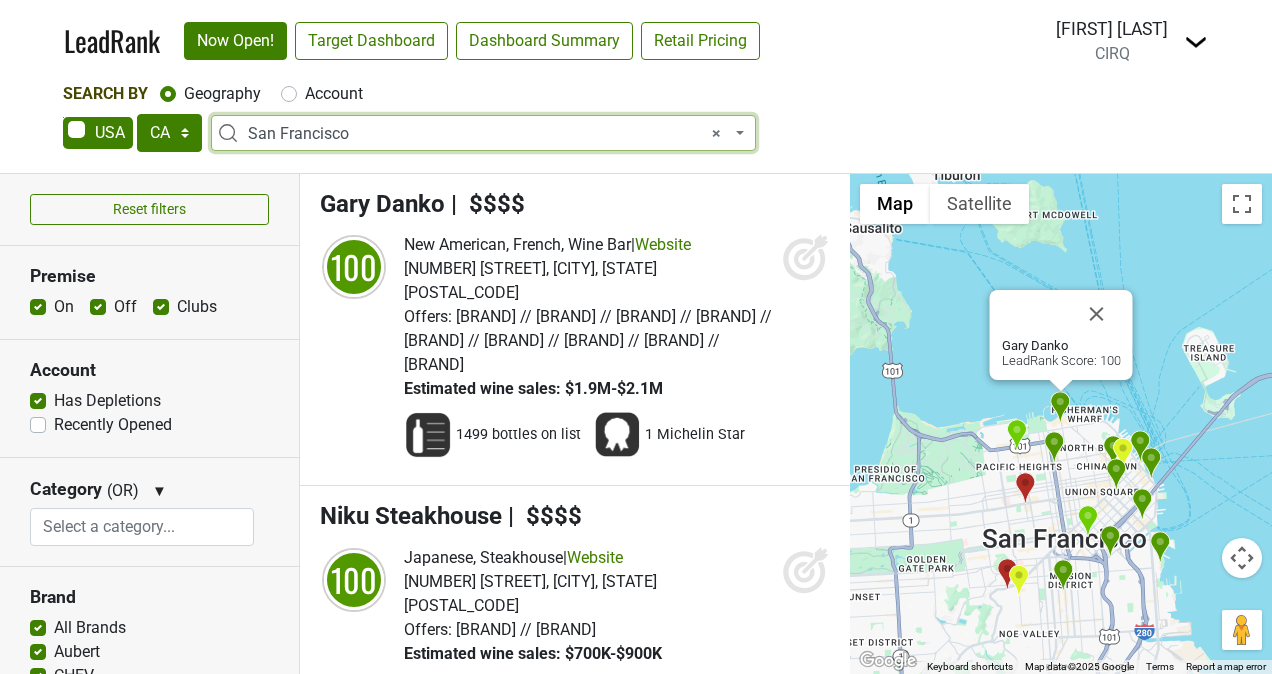 drag, startPoint x: 376, startPoint y: 129, endPoint x: 193, endPoint y: 119, distance: 183.27303 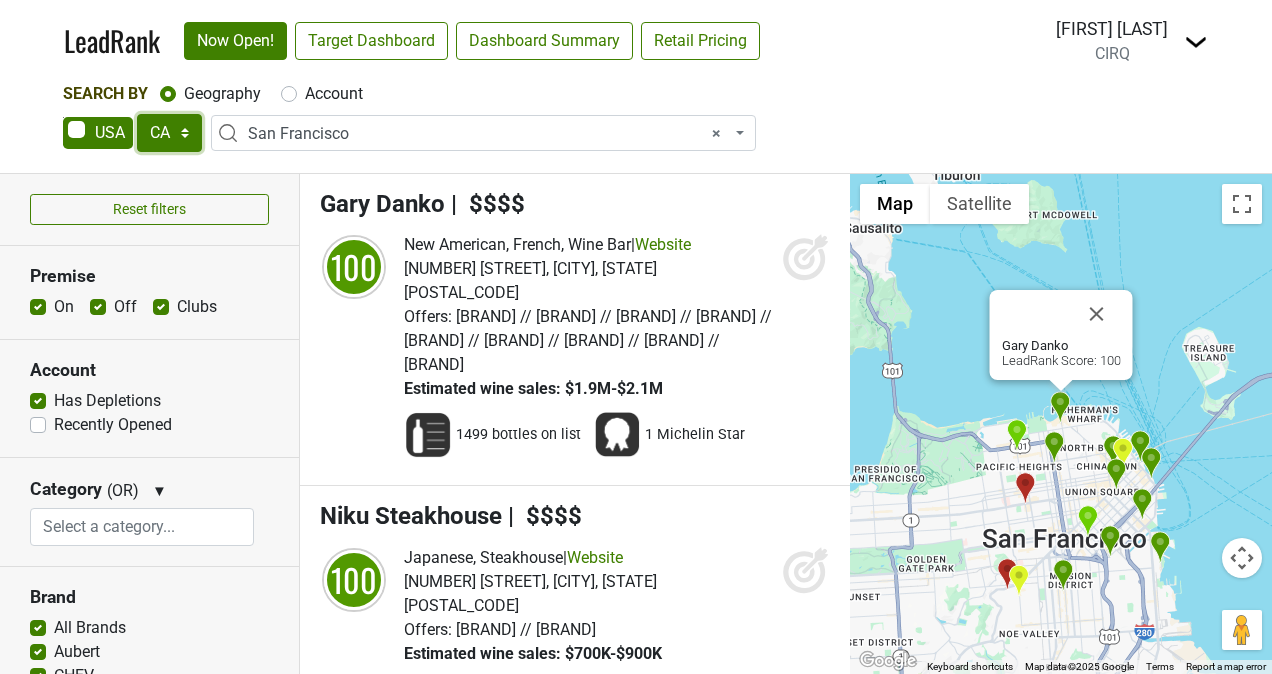 click on "AK AL AR AZ CA CO CT DC DE FL GA HI IA ID IL IN KS KY LA MA MD ME MI MN MO MS MT NC ND NE NH NJ NM NV NY OH OK OR PA RI SC SD TN TX UT VA VT WA WI WV WY" at bounding box center [169, 133] 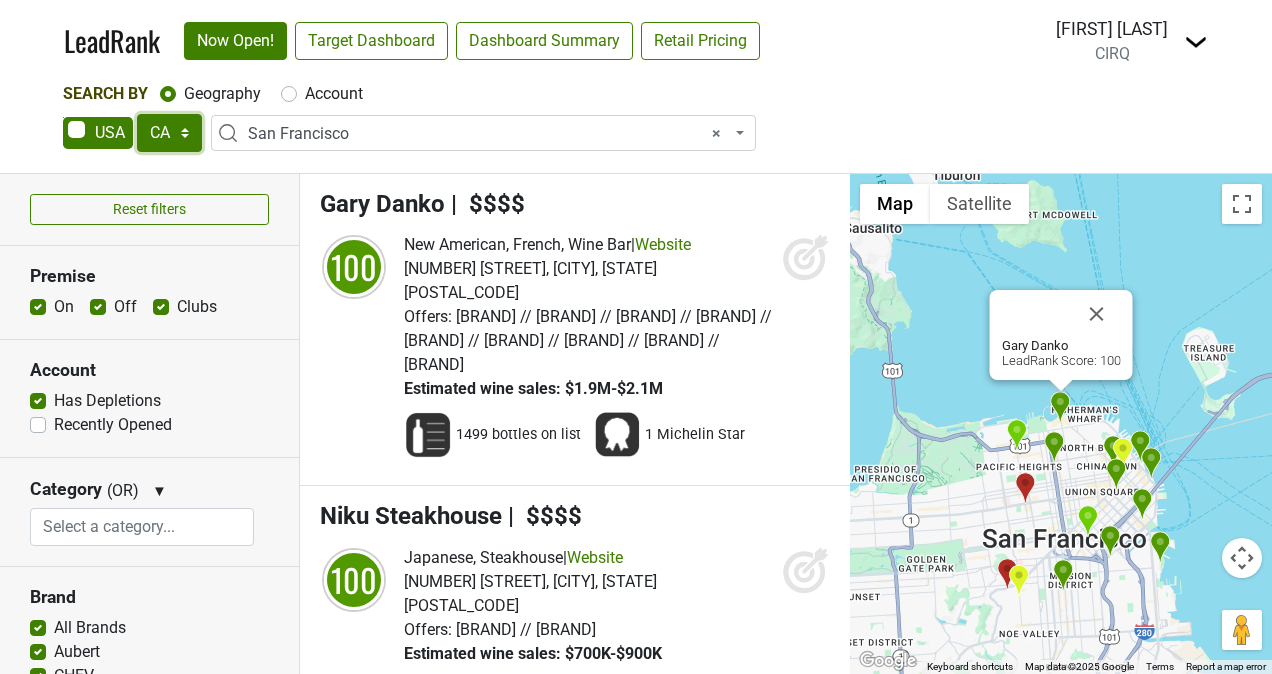 select on "IL" 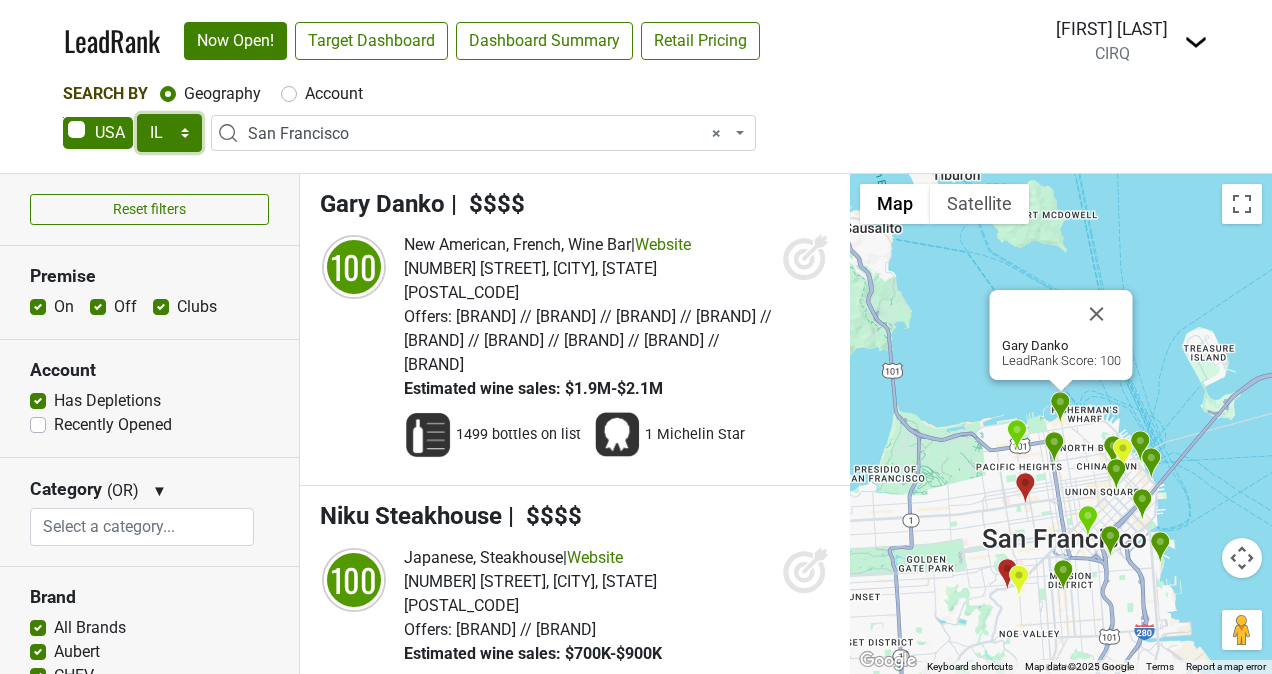 click on "AK AL AR AZ CA CO CT DC DE FL GA HI IA ID IL IN KS KY LA MA MD ME MI MN MO MS MT NC ND NE NH NJ NM NV NY OH OK OR PA RI SC SD TN TX UT VA VT WA WI WV WY" at bounding box center [169, 133] 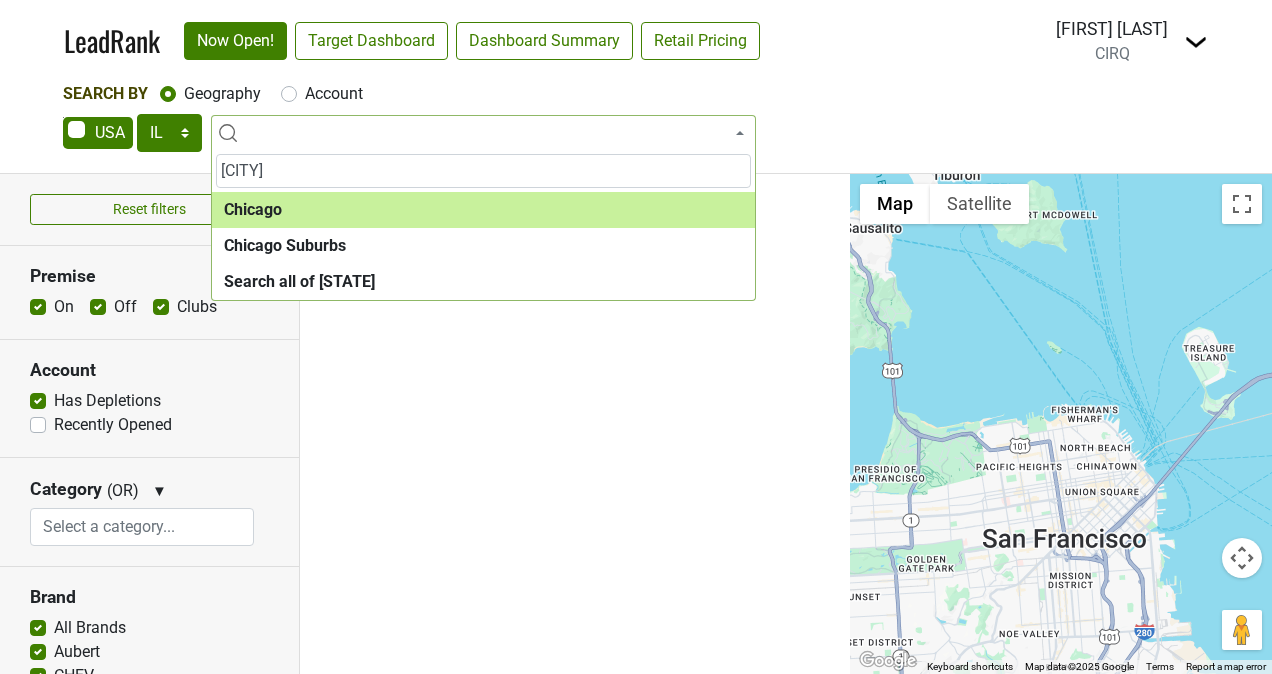 type on "[CITY]" 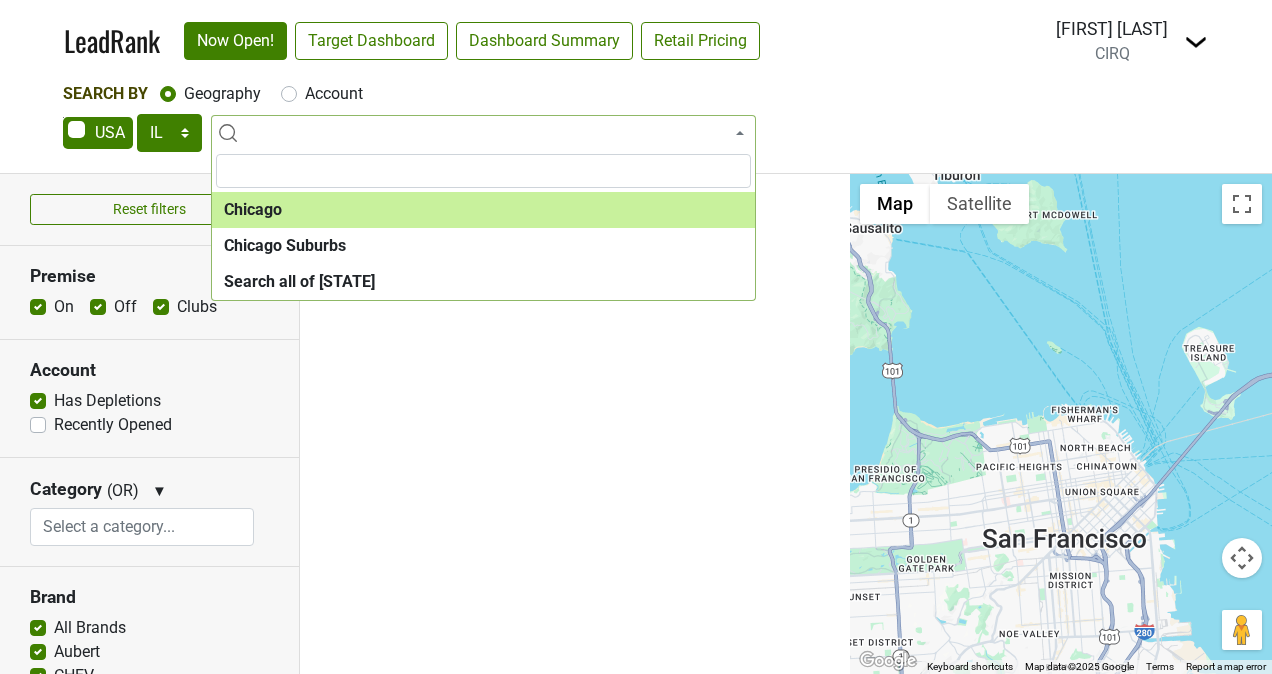 select on "1113" 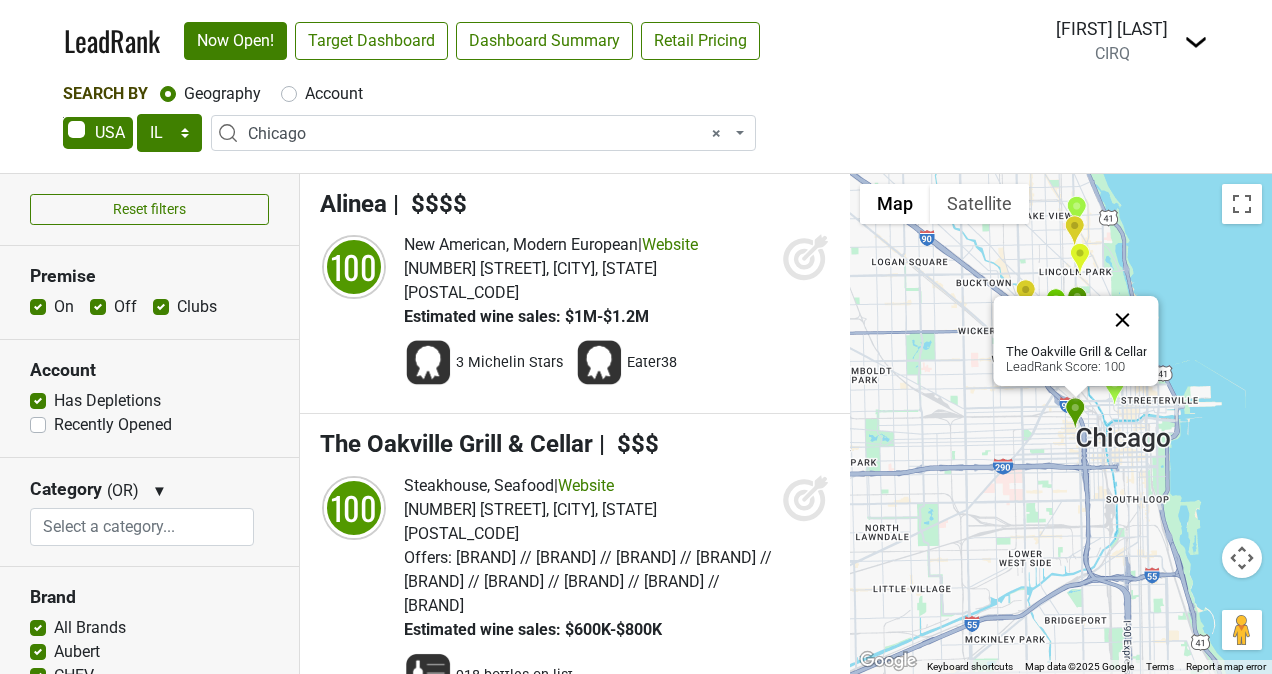 click at bounding box center (1123, 320) 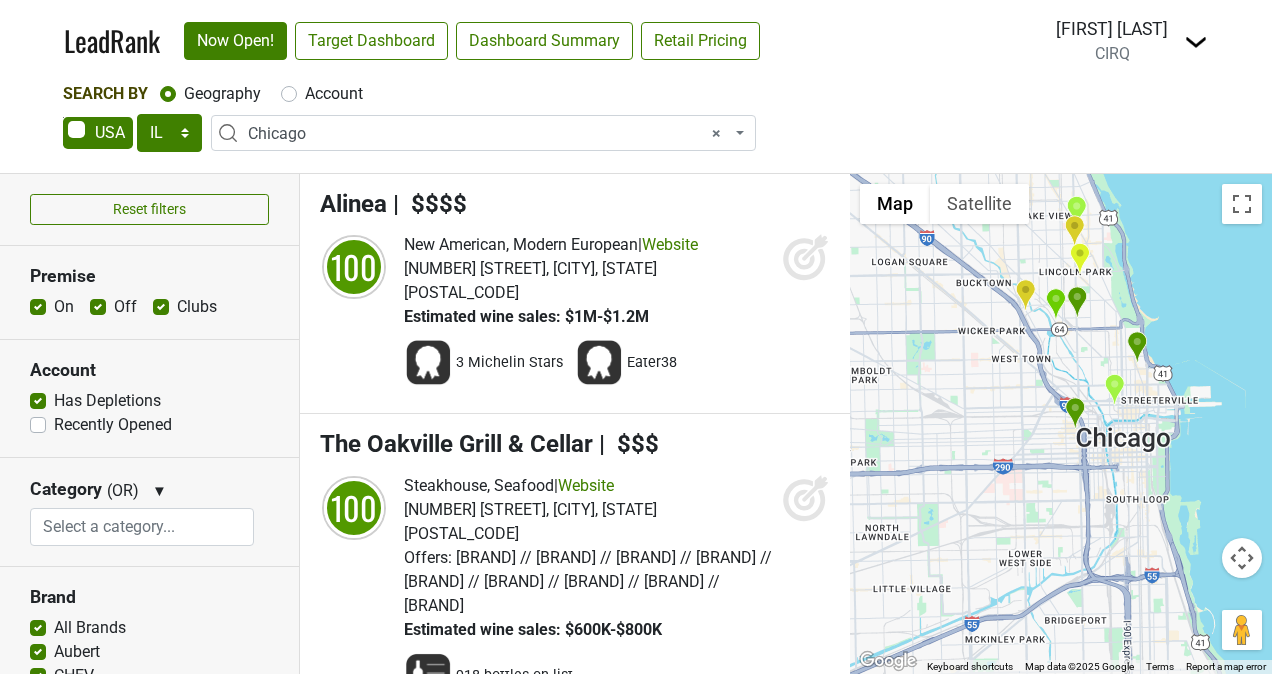click at bounding box center [1137, 347] 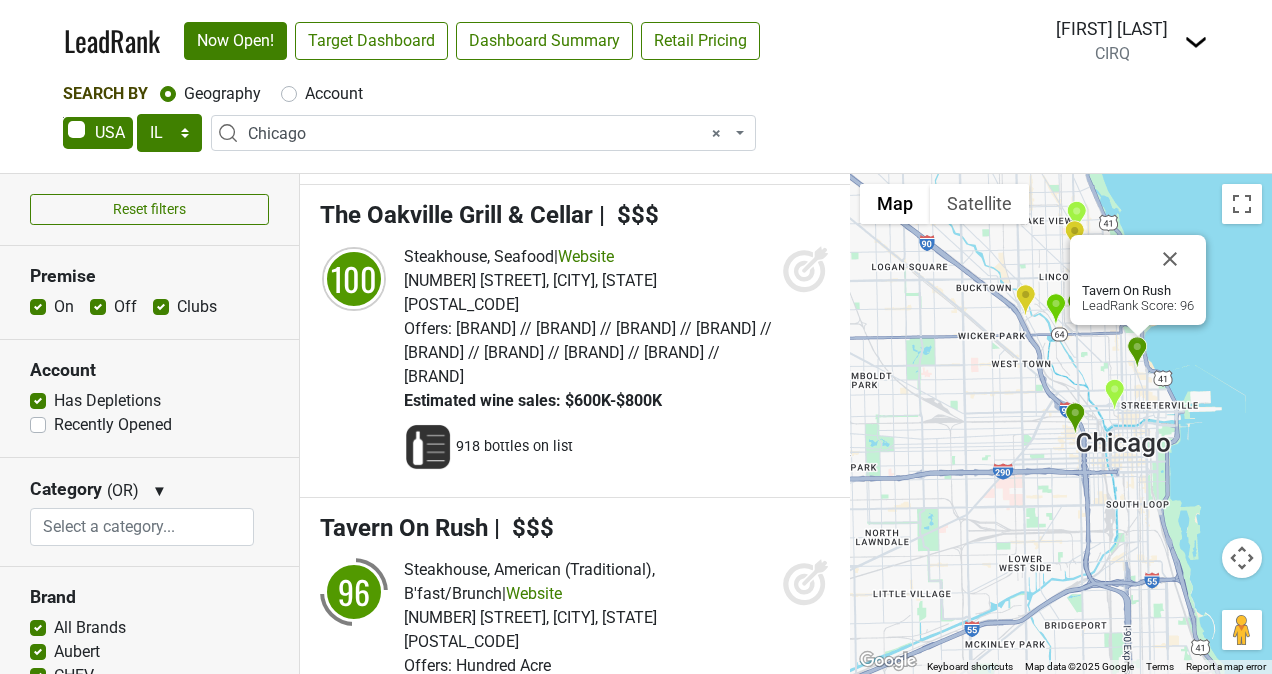scroll, scrollTop: 504, scrollLeft: 0, axis: vertical 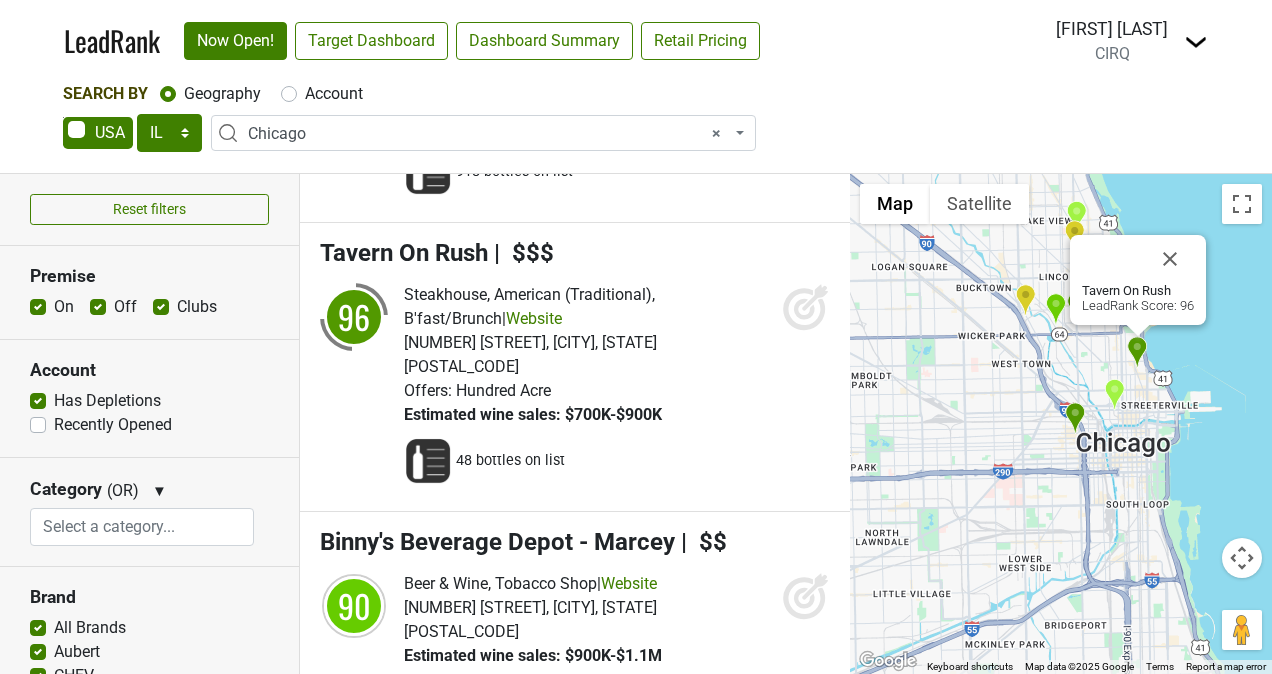 click at bounding box center [1075, 418] 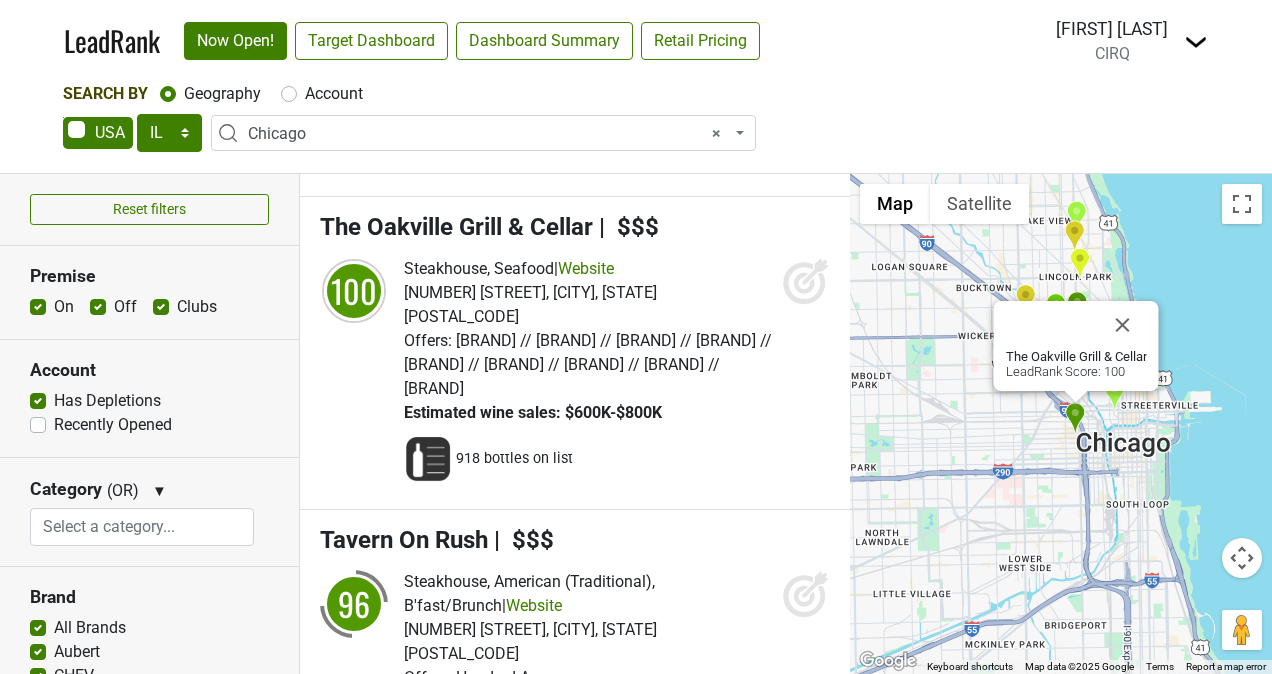 scroll, scrollTop: 216, scrollLeft: 0, axis: vertical 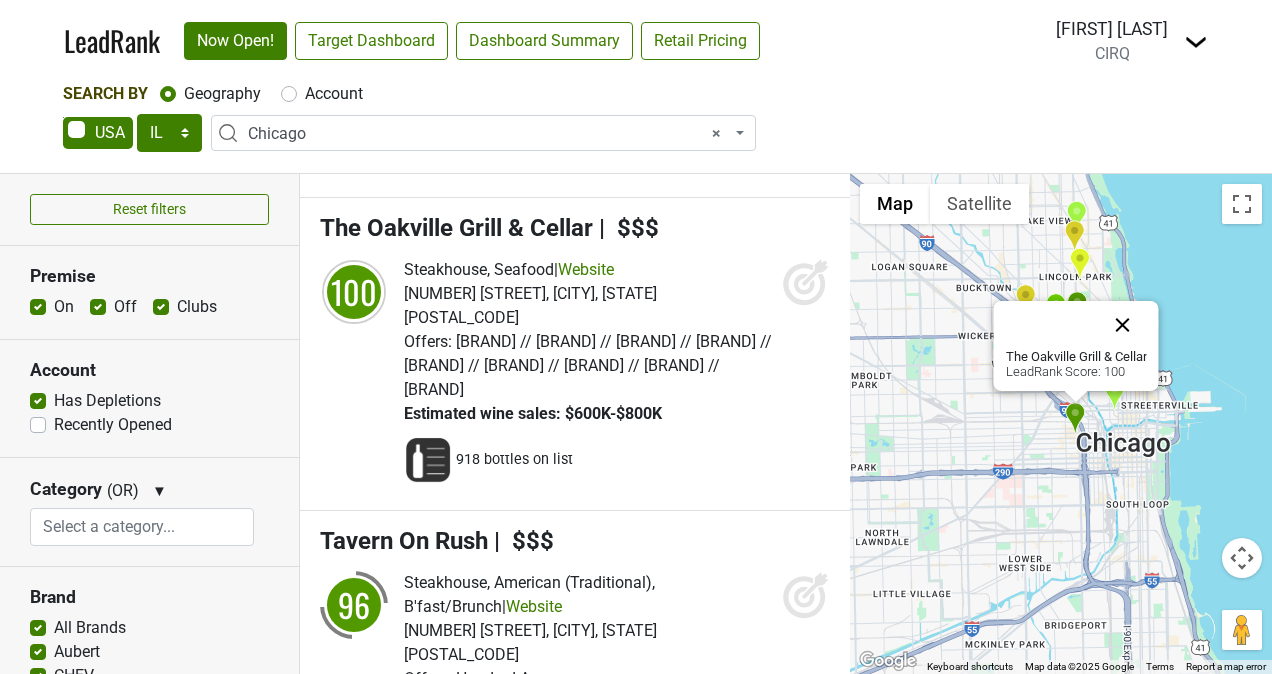 click at bounding box center (1123, 325) 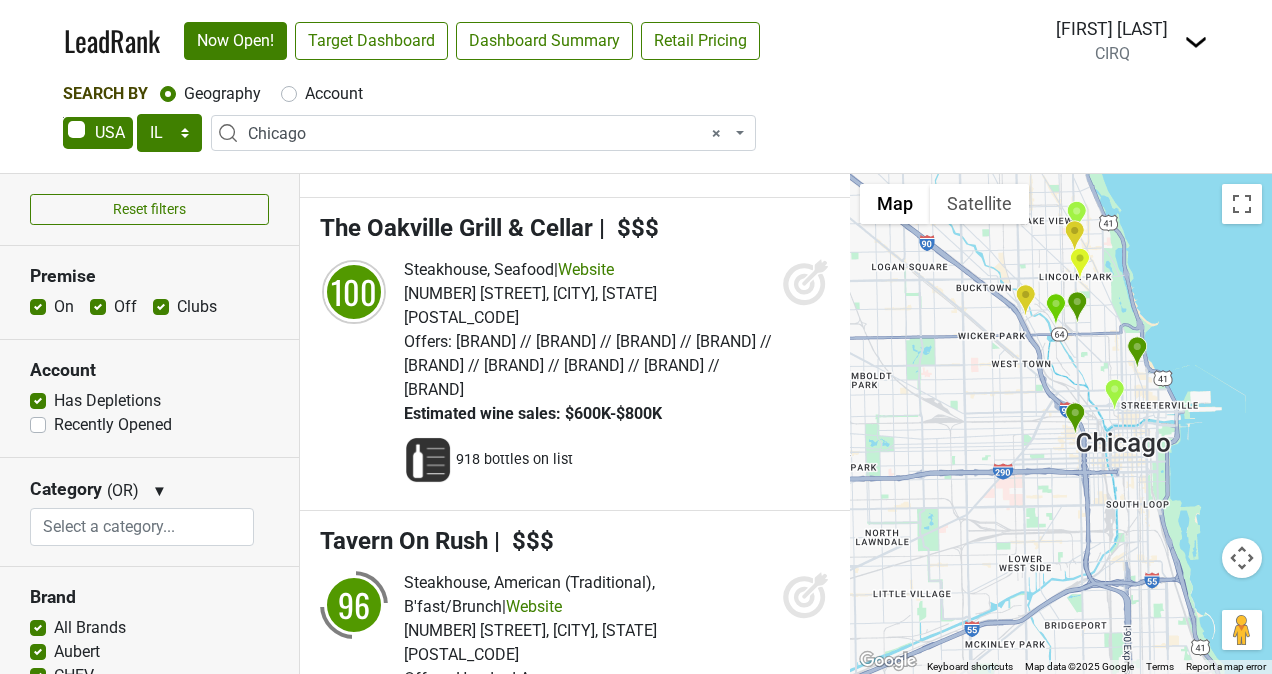 click at bounding box center (1077, 307) 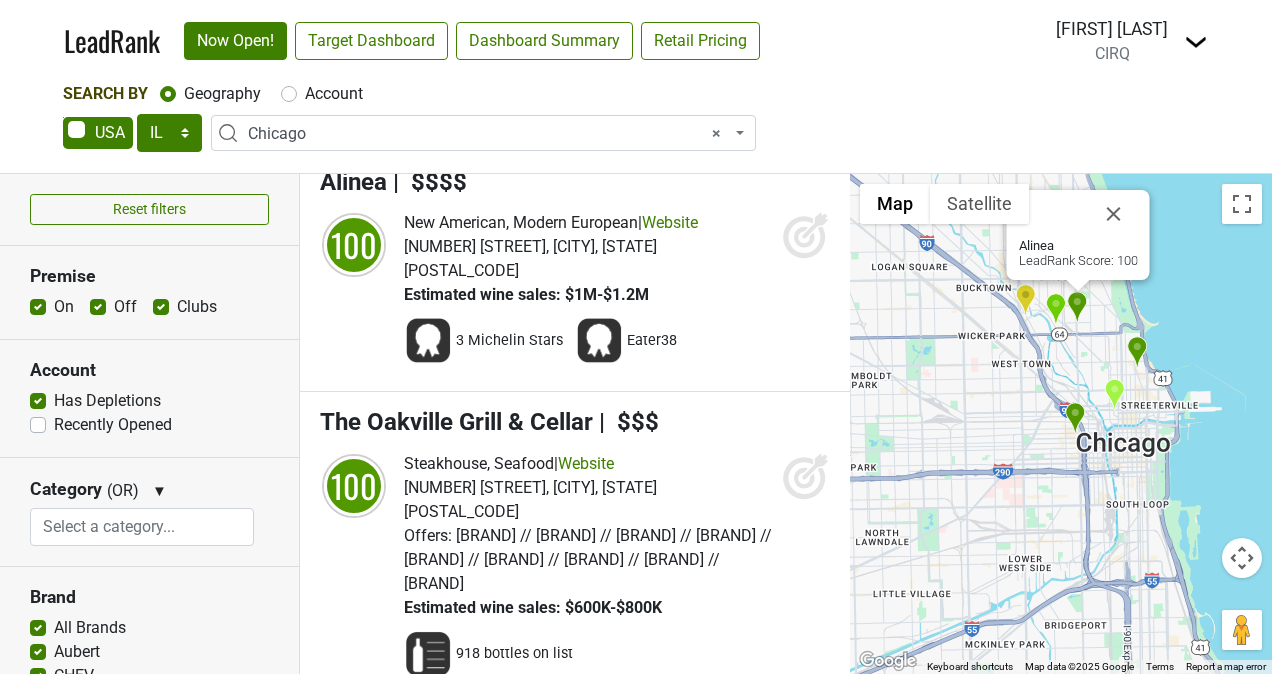 scroll, scrollTop: 0, scrollLeft: 0, axis: both 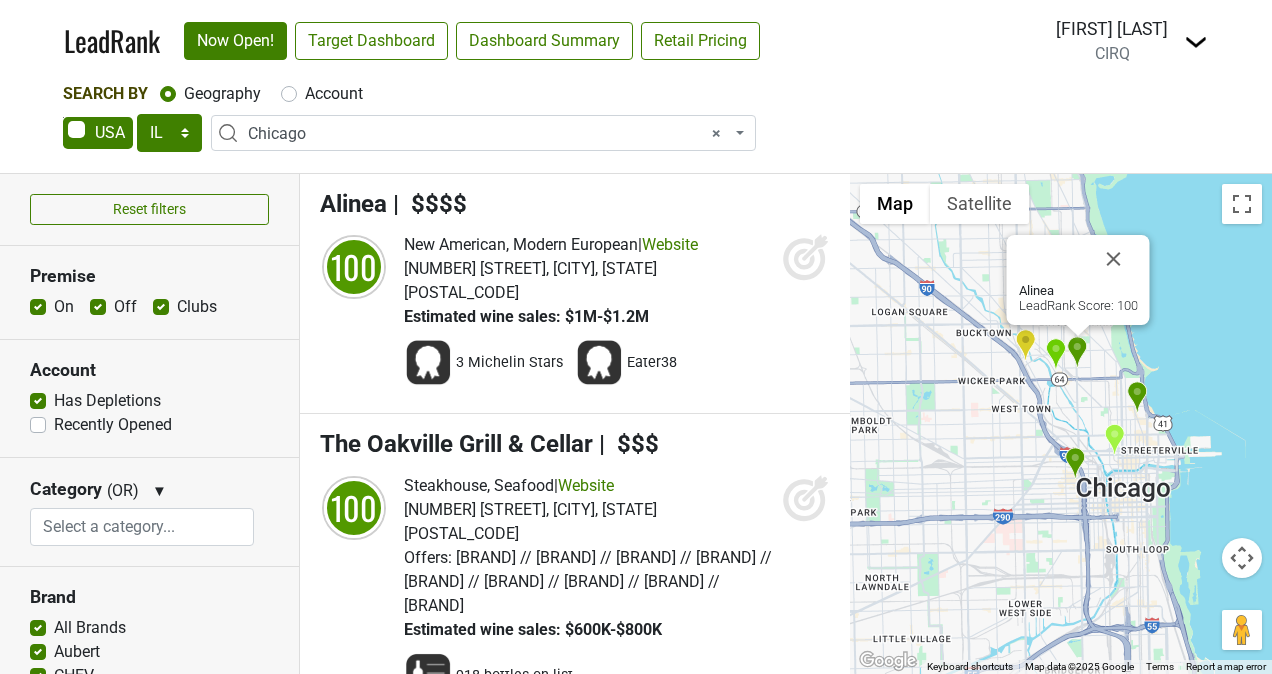 click on "[BRAND] LeadRank Score: 100" at bounding box center [1078, 280] 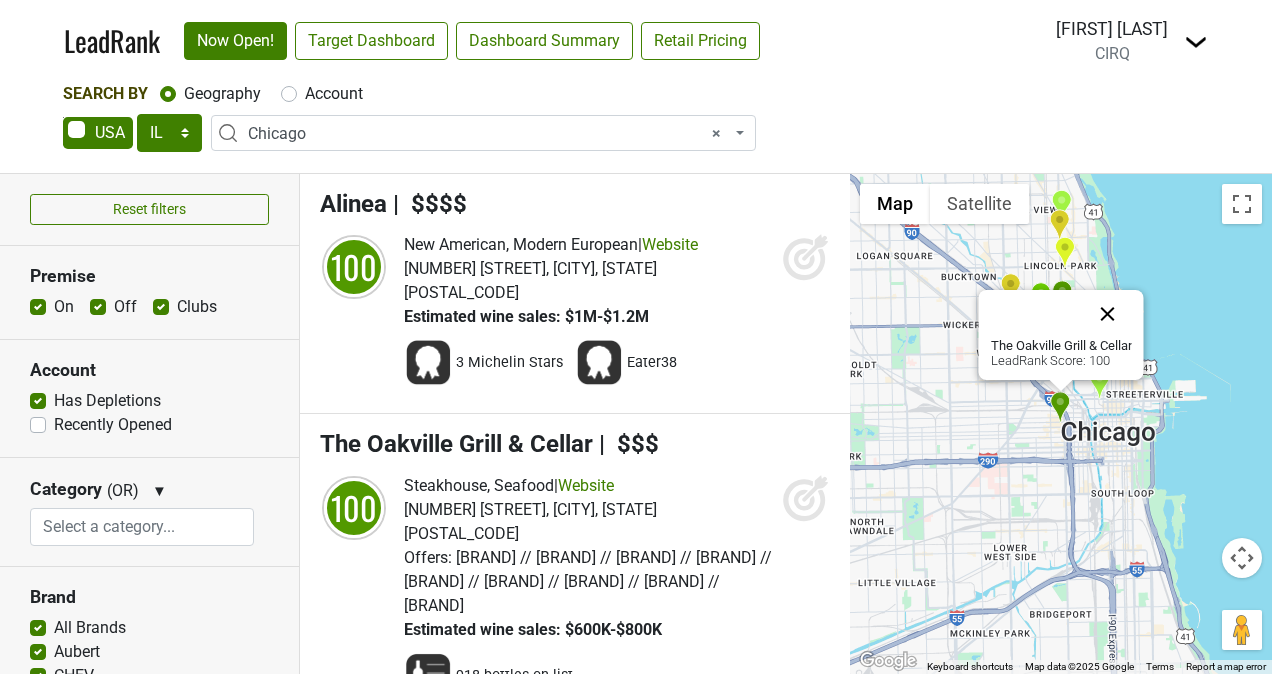 click at bounding box center (1108, 314) 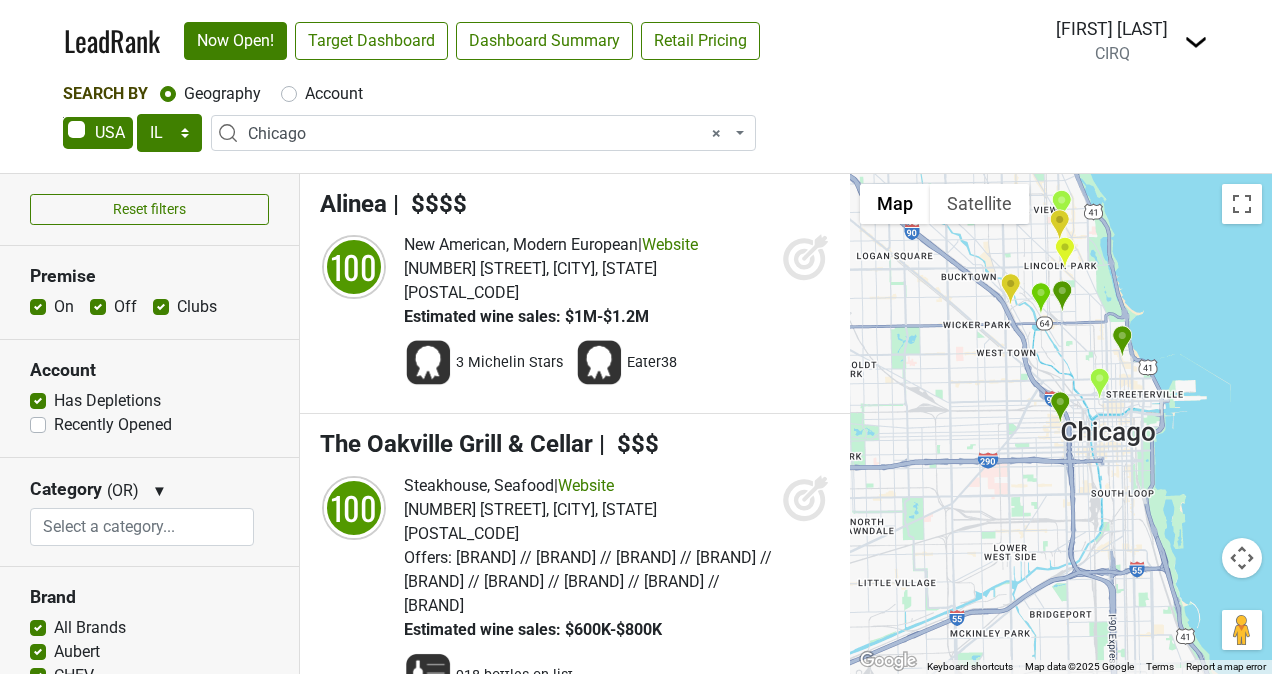click at bounding box center [1061, 424] 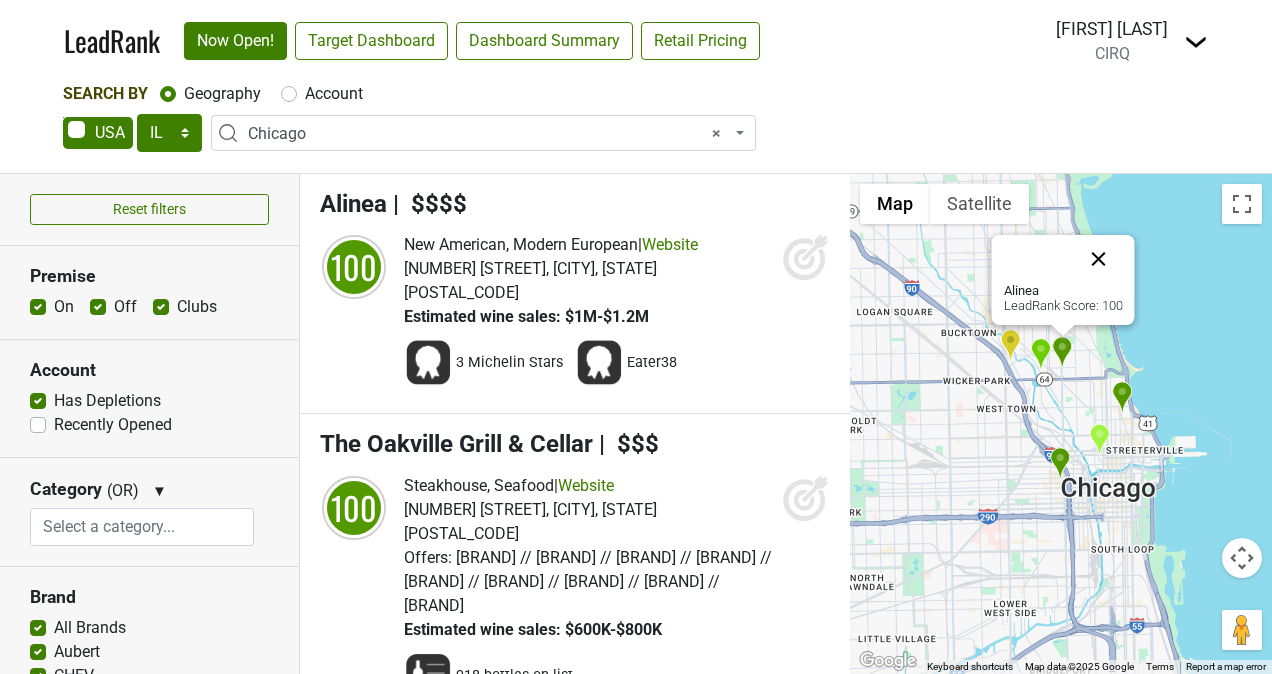 click at bounding box center [1099, 259] 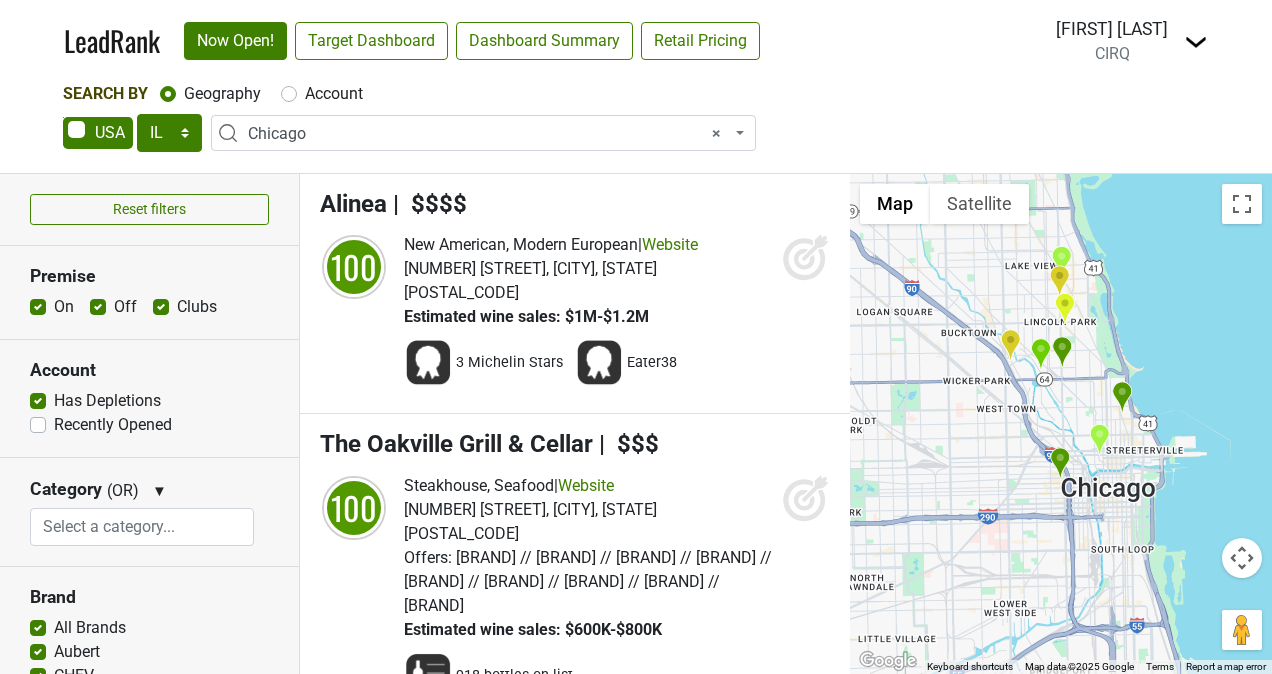click at bounding box center (1059, 281) 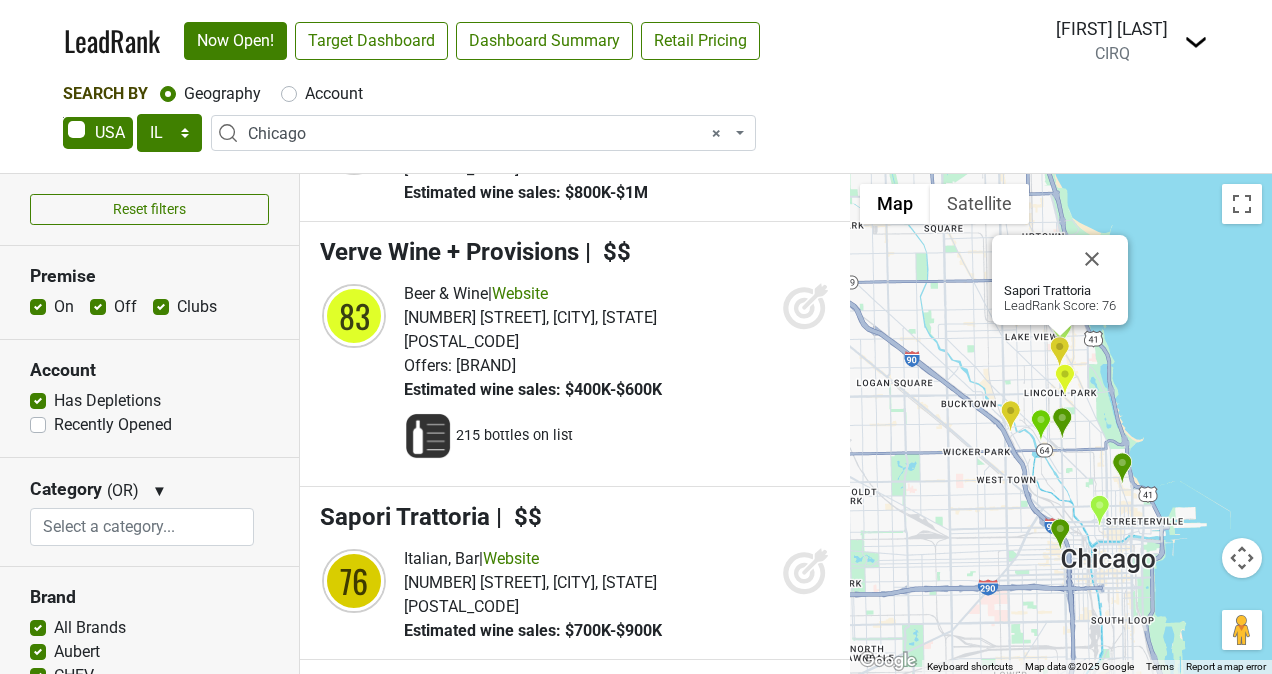 scroll, scrollTop: 1318, scrollLeft: 0, axis: vertical 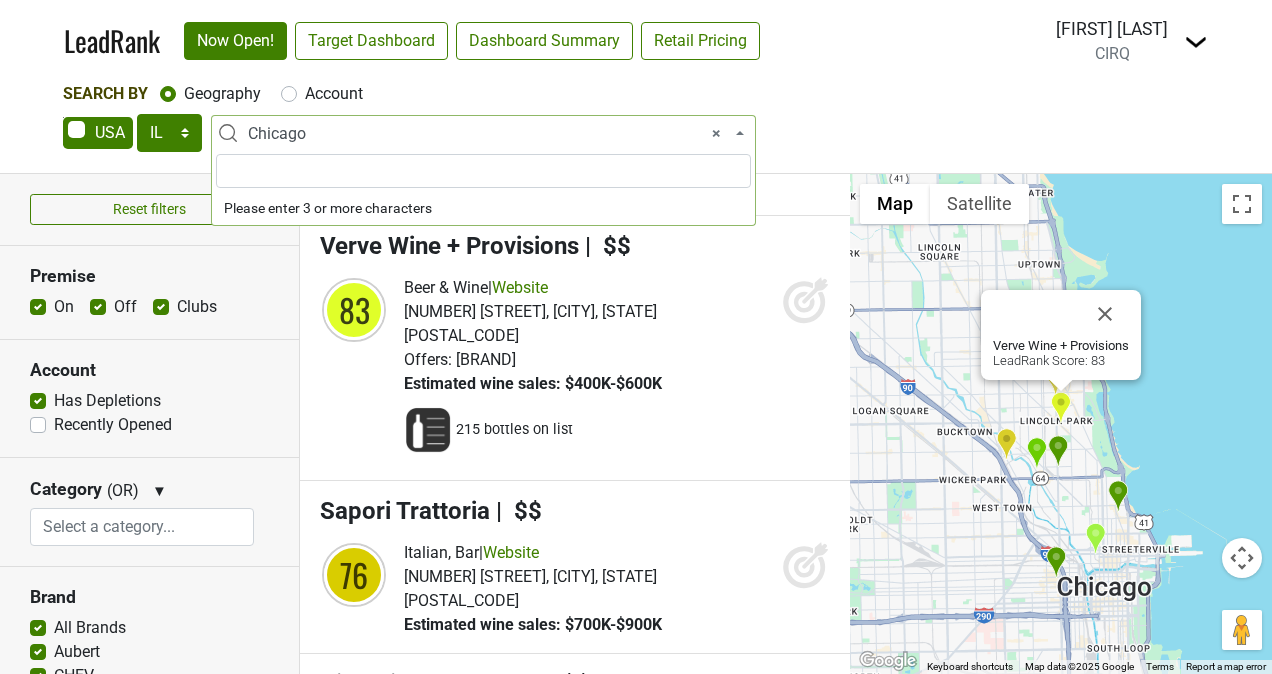 click on "× [CITY]" at bounding box center [489, 134] 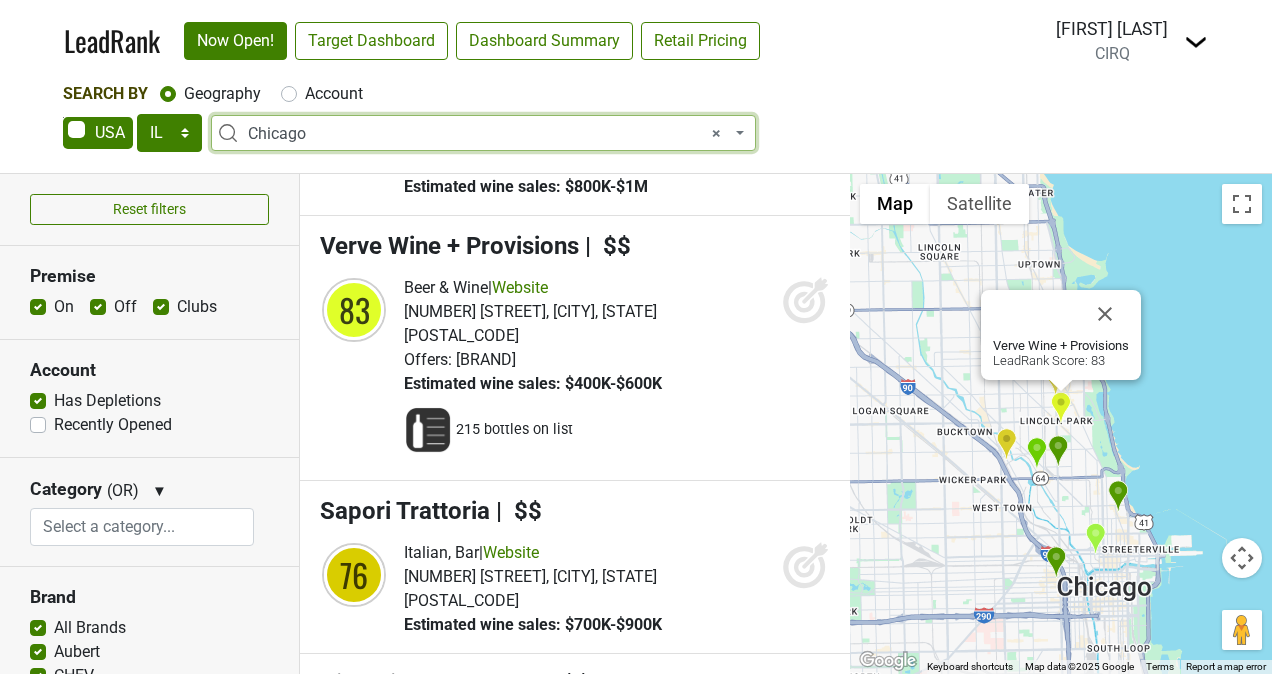 click on "× [CITY]" at bounding box center [489, 134] 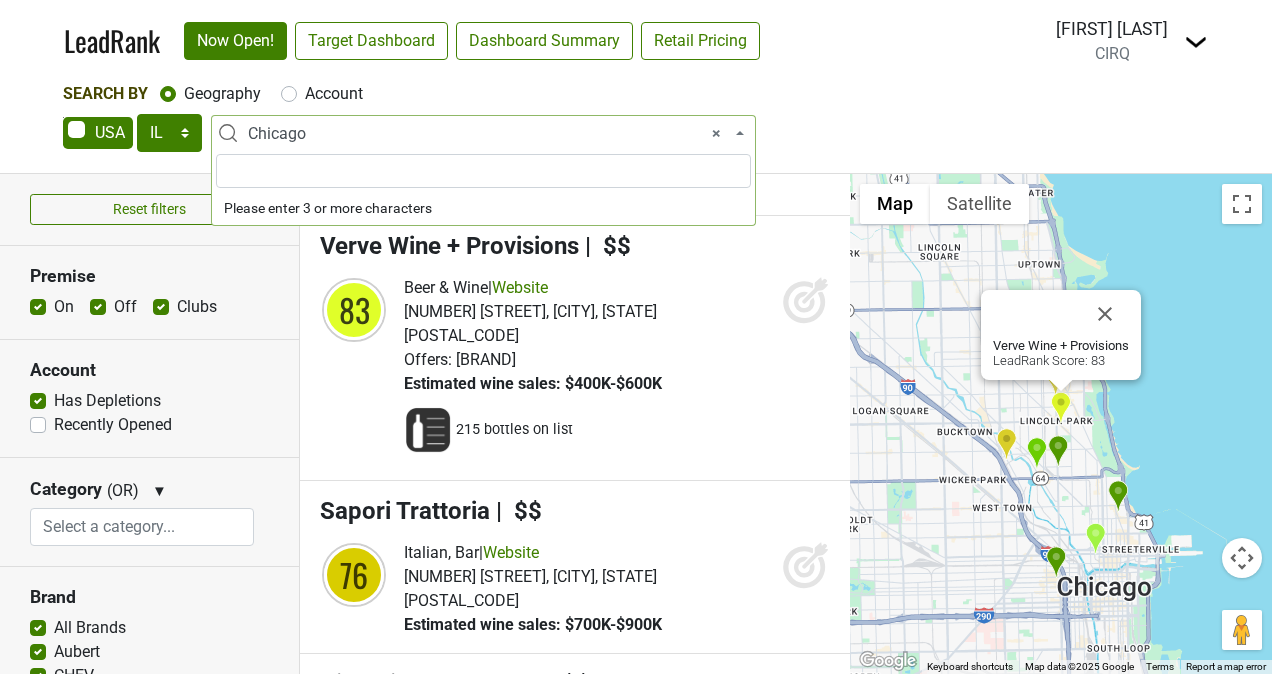 click on "× [CITY]" at bounding box center (489, 134) 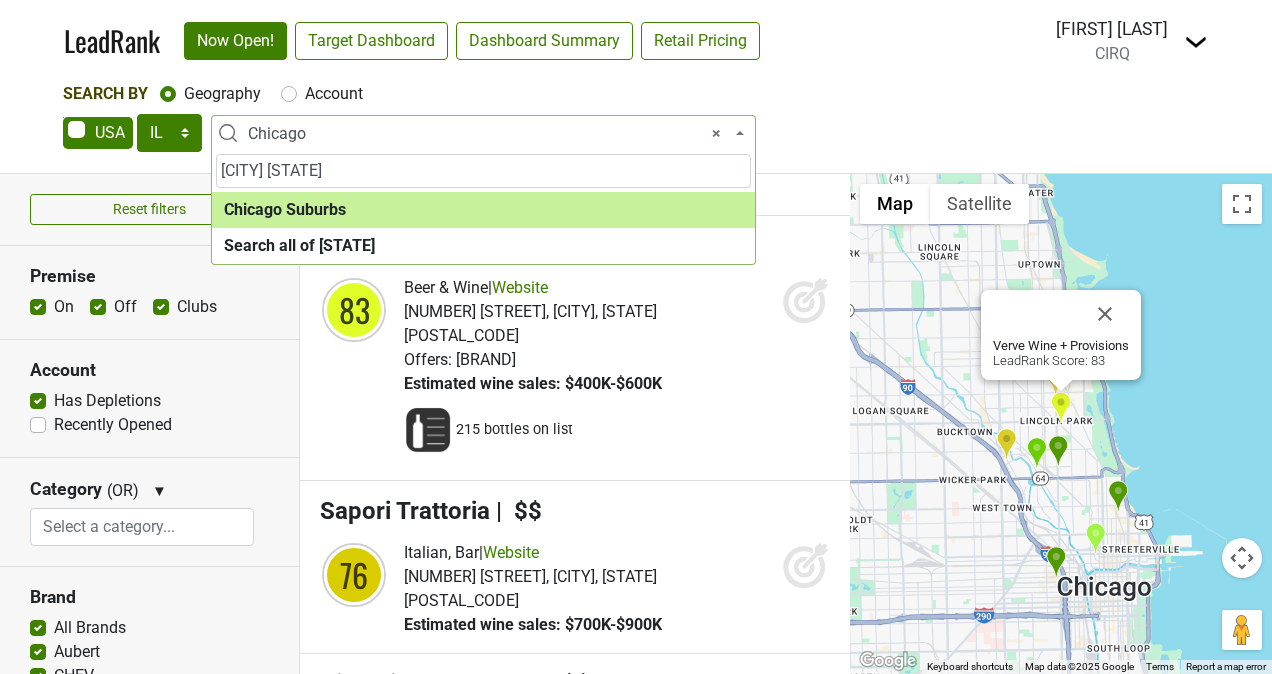 type on "[CITY] [STATE]" 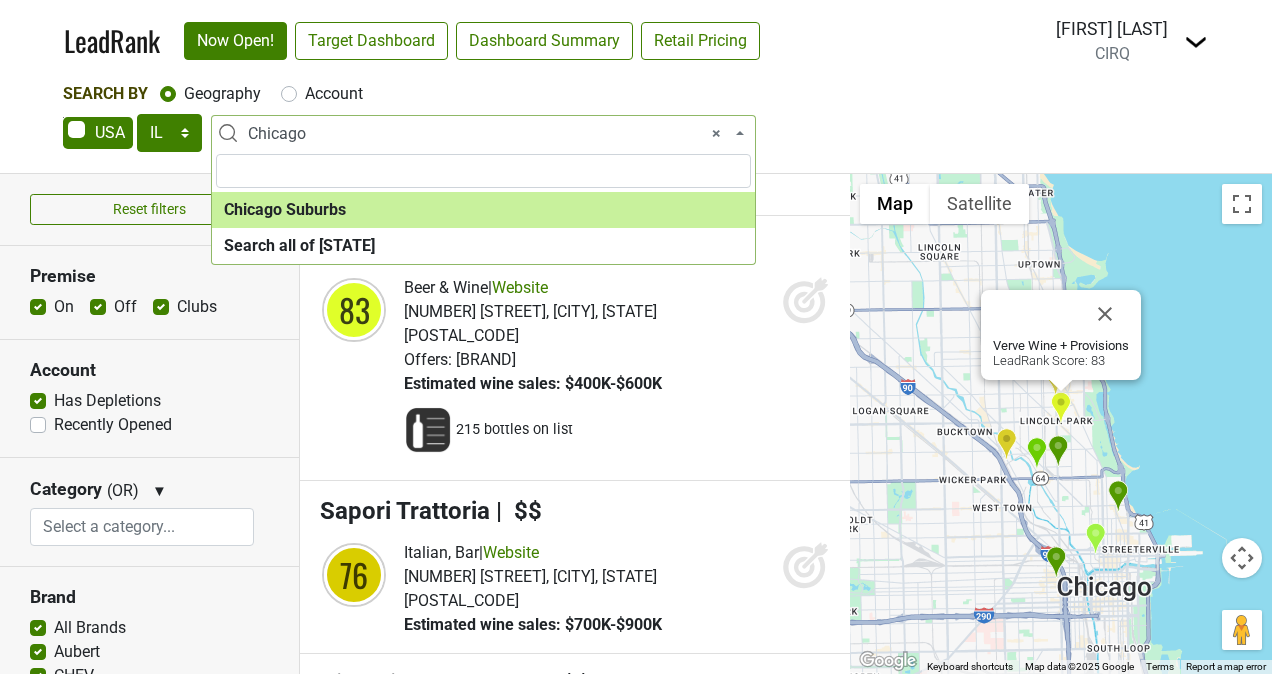 scroll, scrollTop: 0, scrollLeft: 0, axis: both 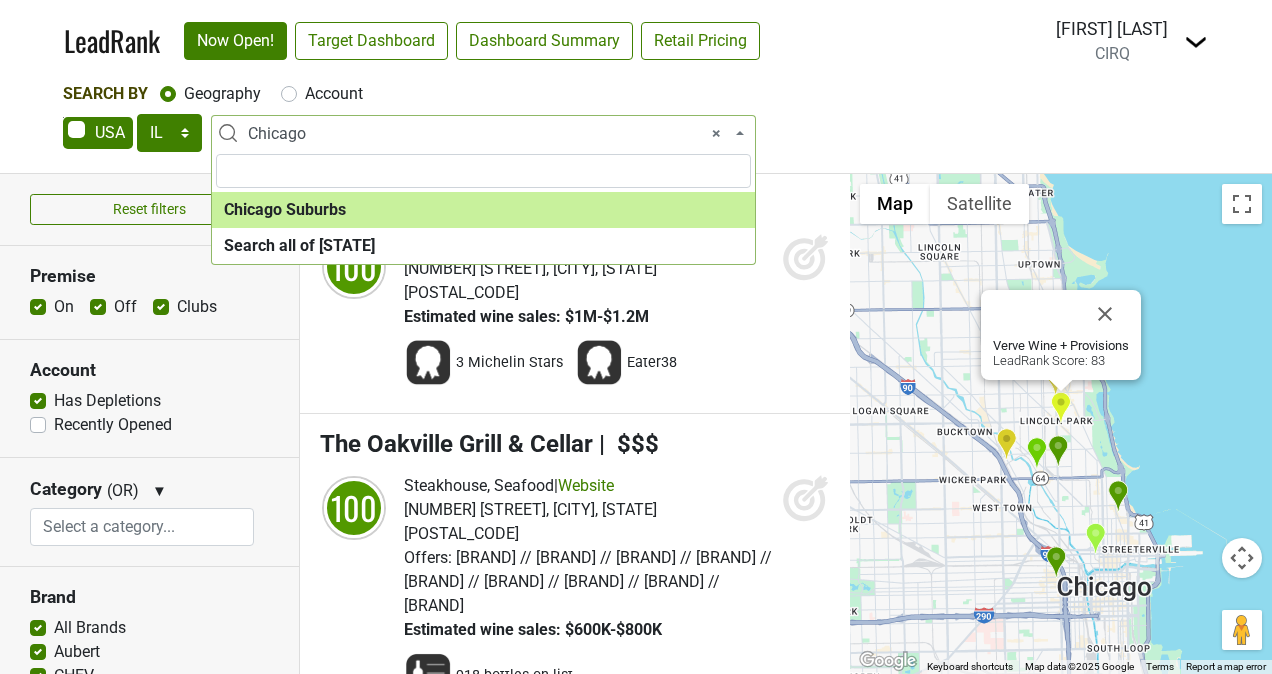 select on "1174" 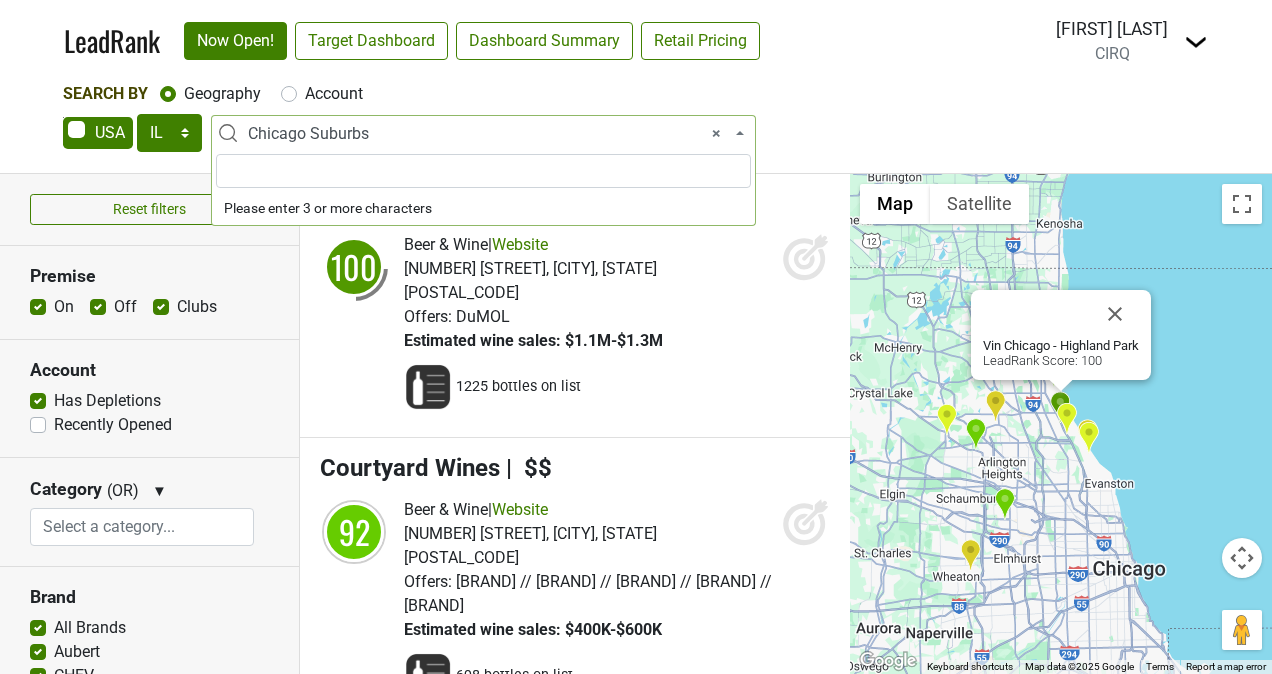 drag, startPoint x: 459, startPoint y: 123, endPoint x: 237, endPoint y: 131, distance: 222.1441 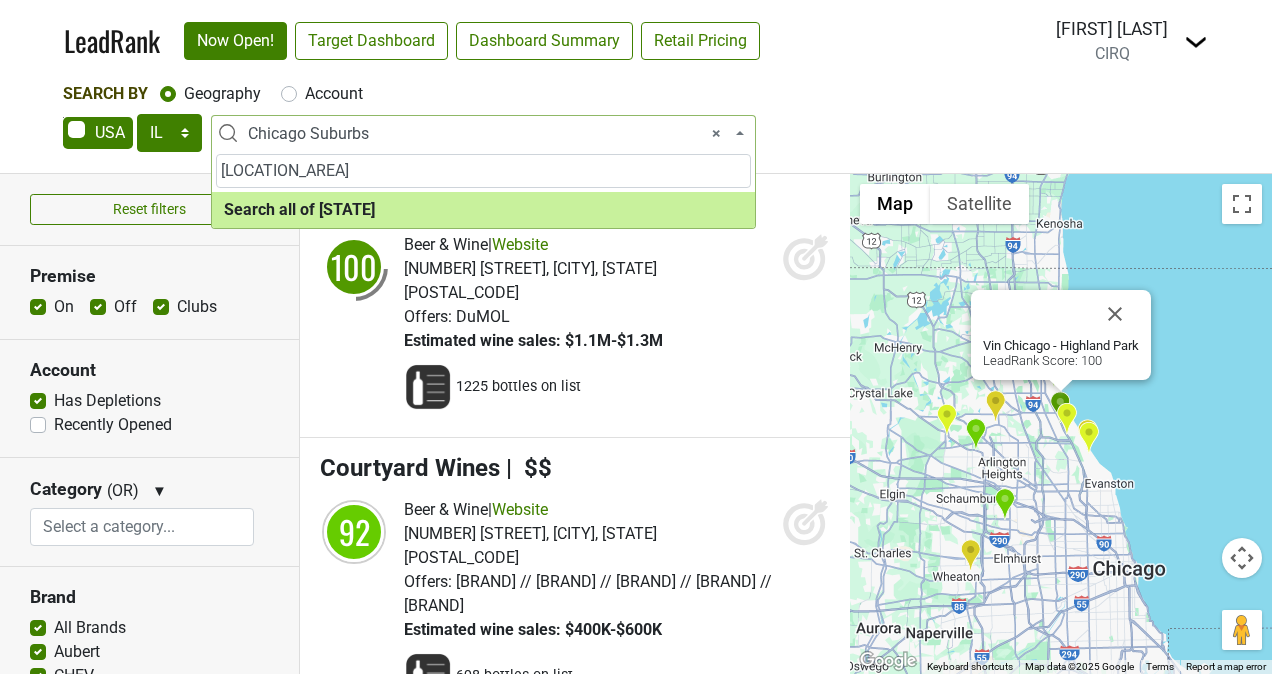 type on "[LOCATION_AREA]" 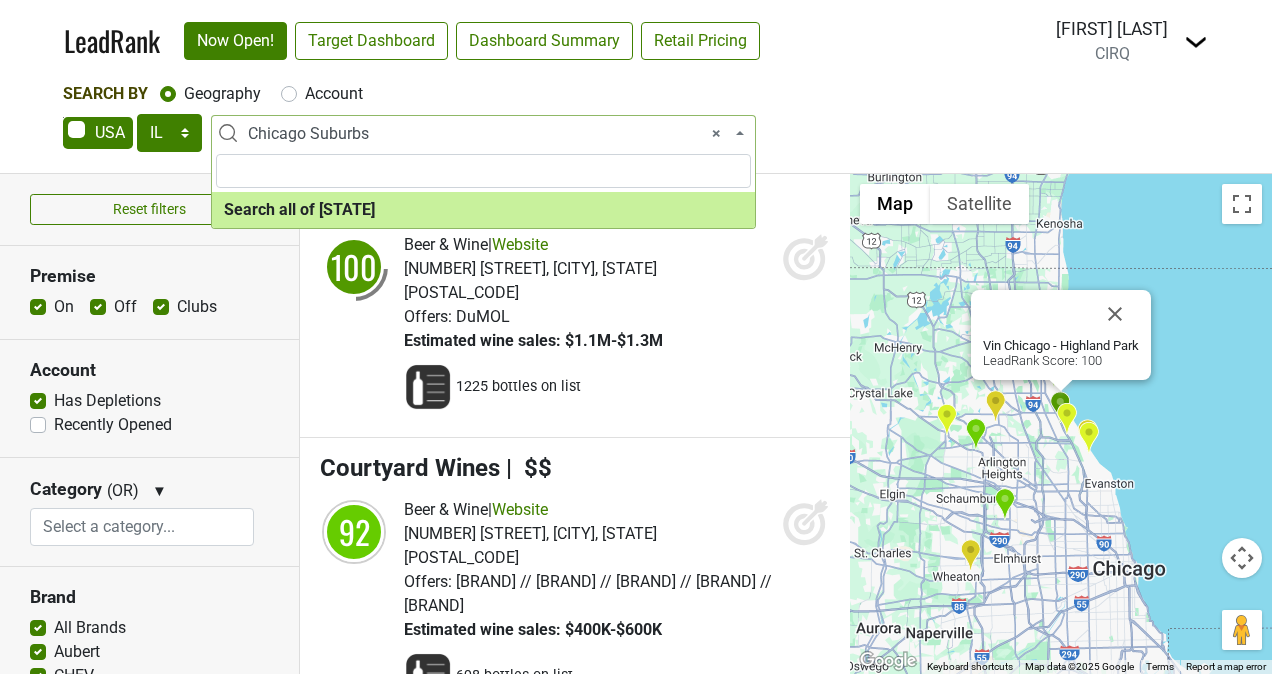 select on "[STATE]" 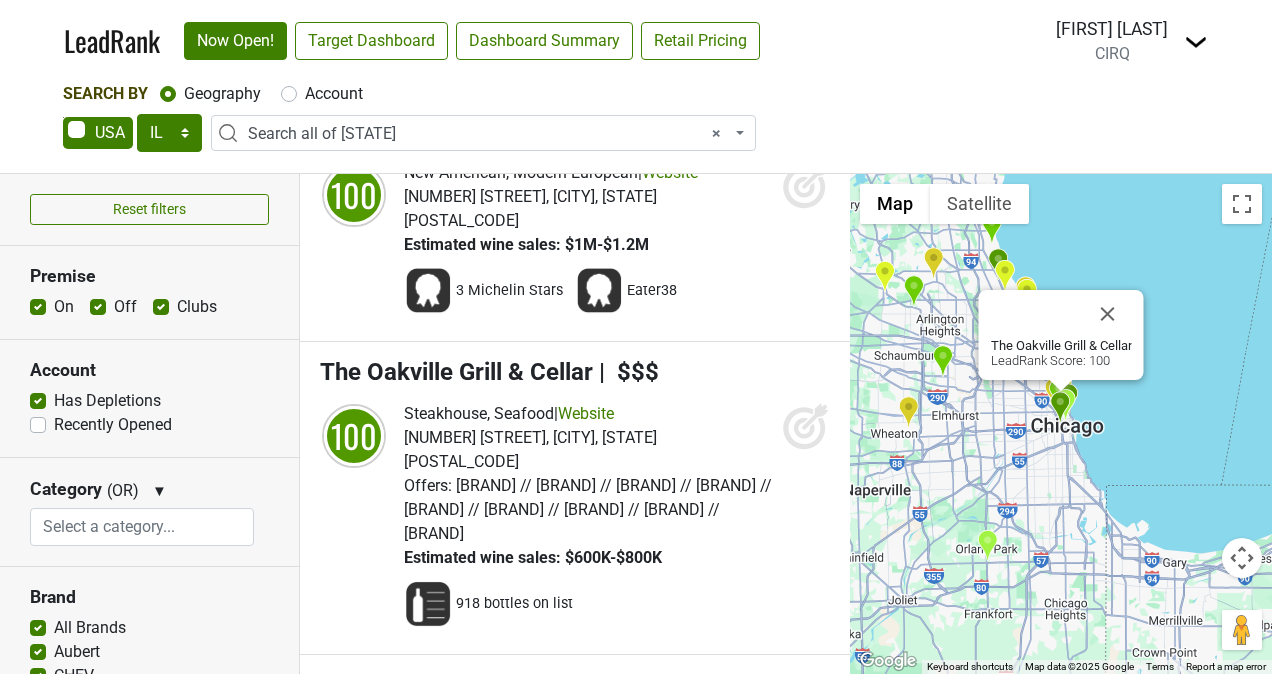 scroll, scrollTop: 73, scrollLeft: 0, axis: vertical 